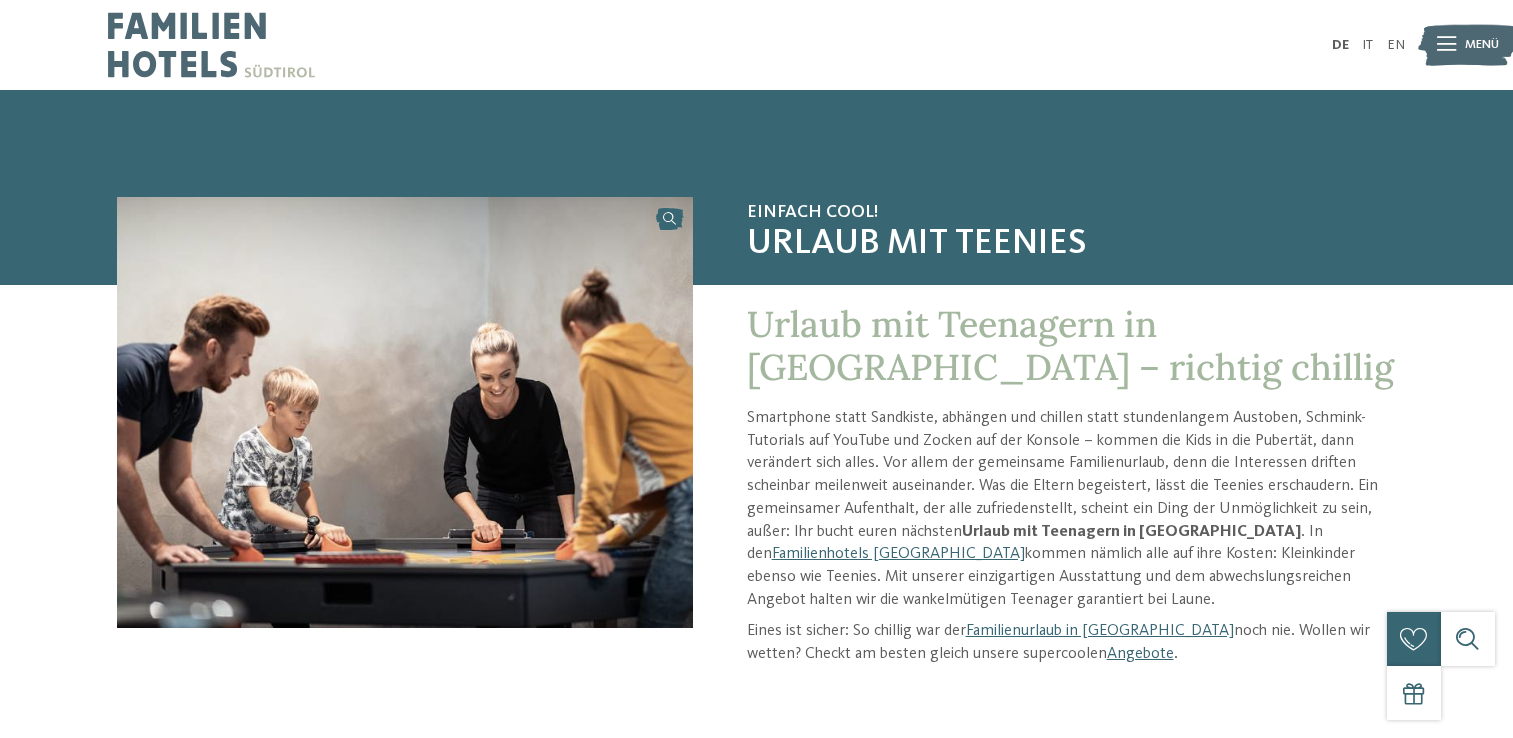 scroll, scrollTop: 0, scrollLeft: 0, axis: both 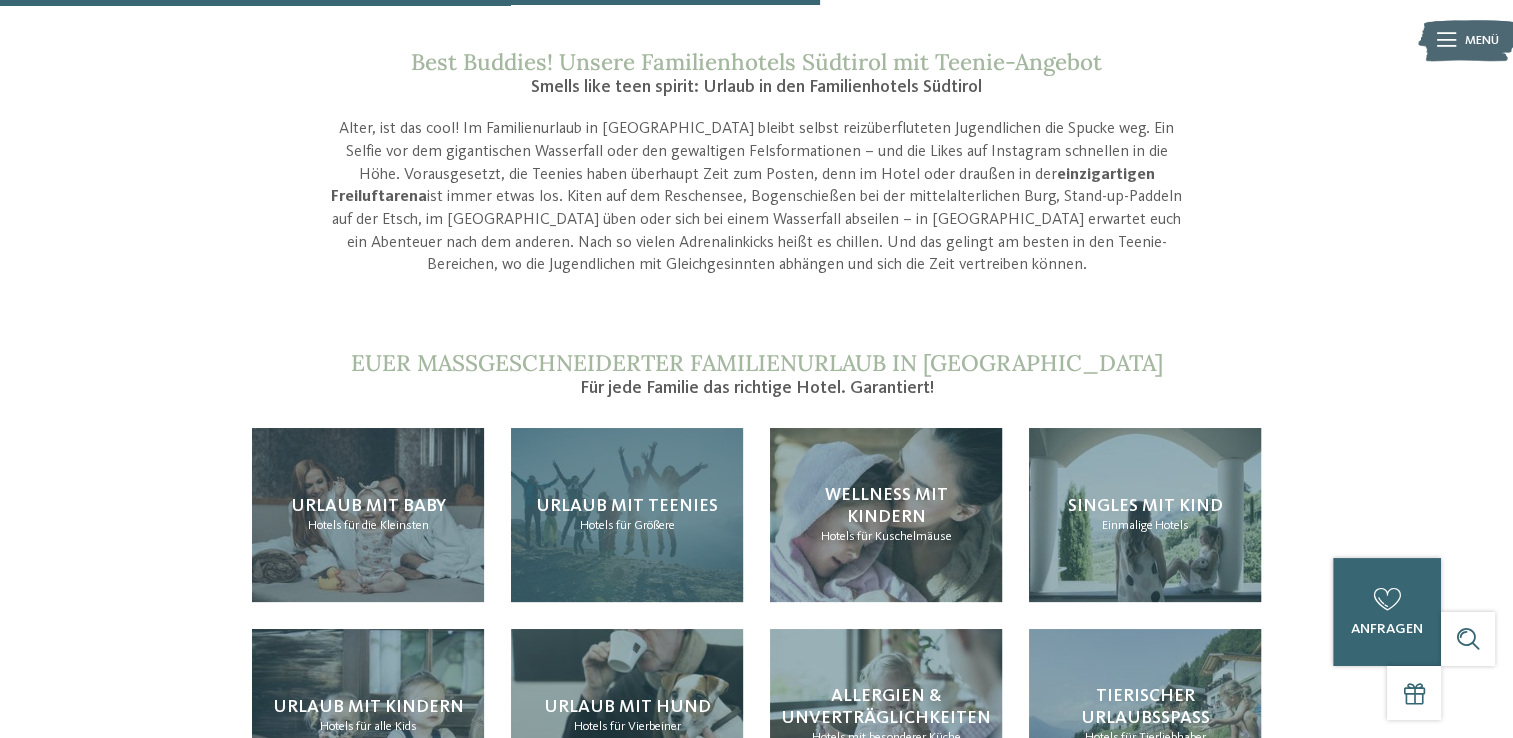 click on "Hotels" at bounding box center (597, 525) 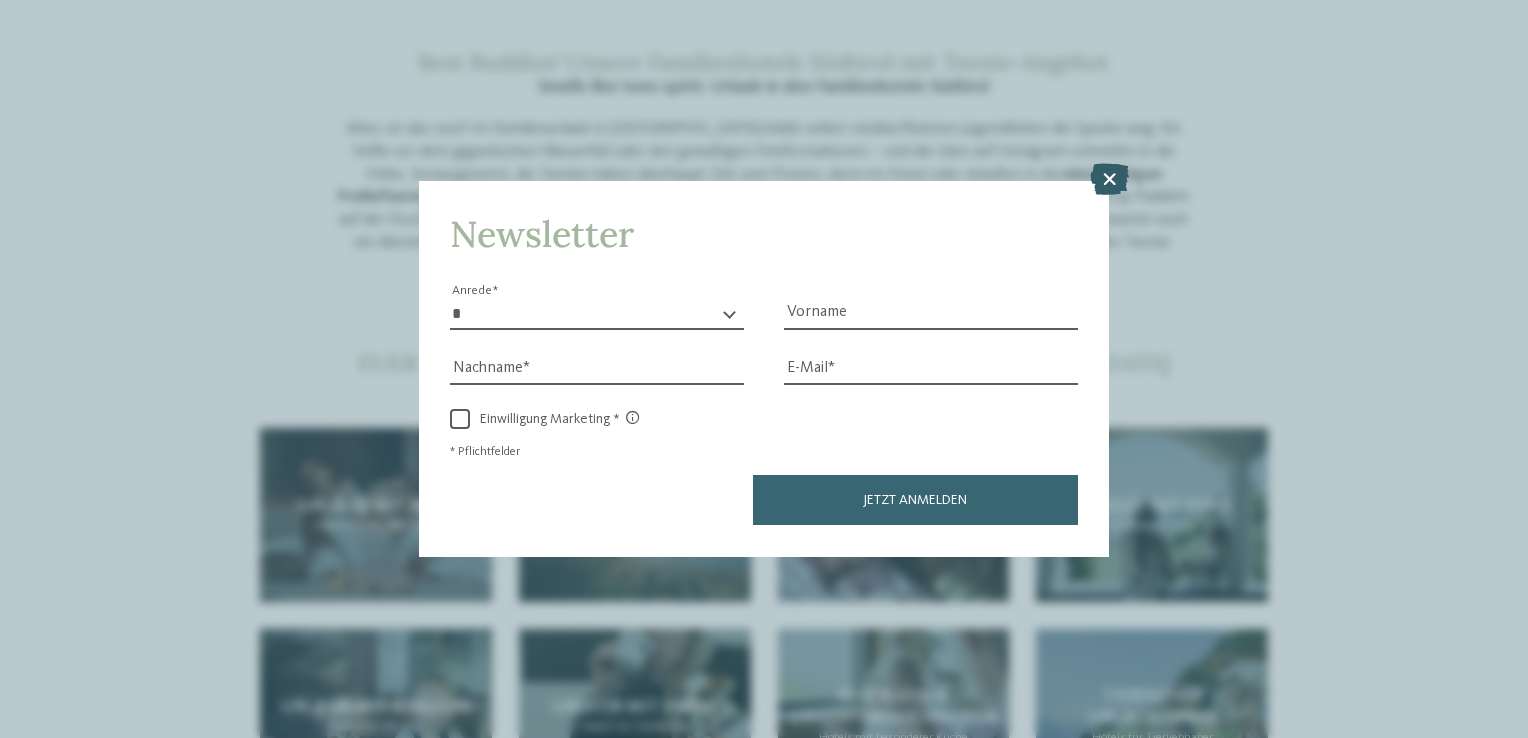 click at bounding box center (1109, 180) 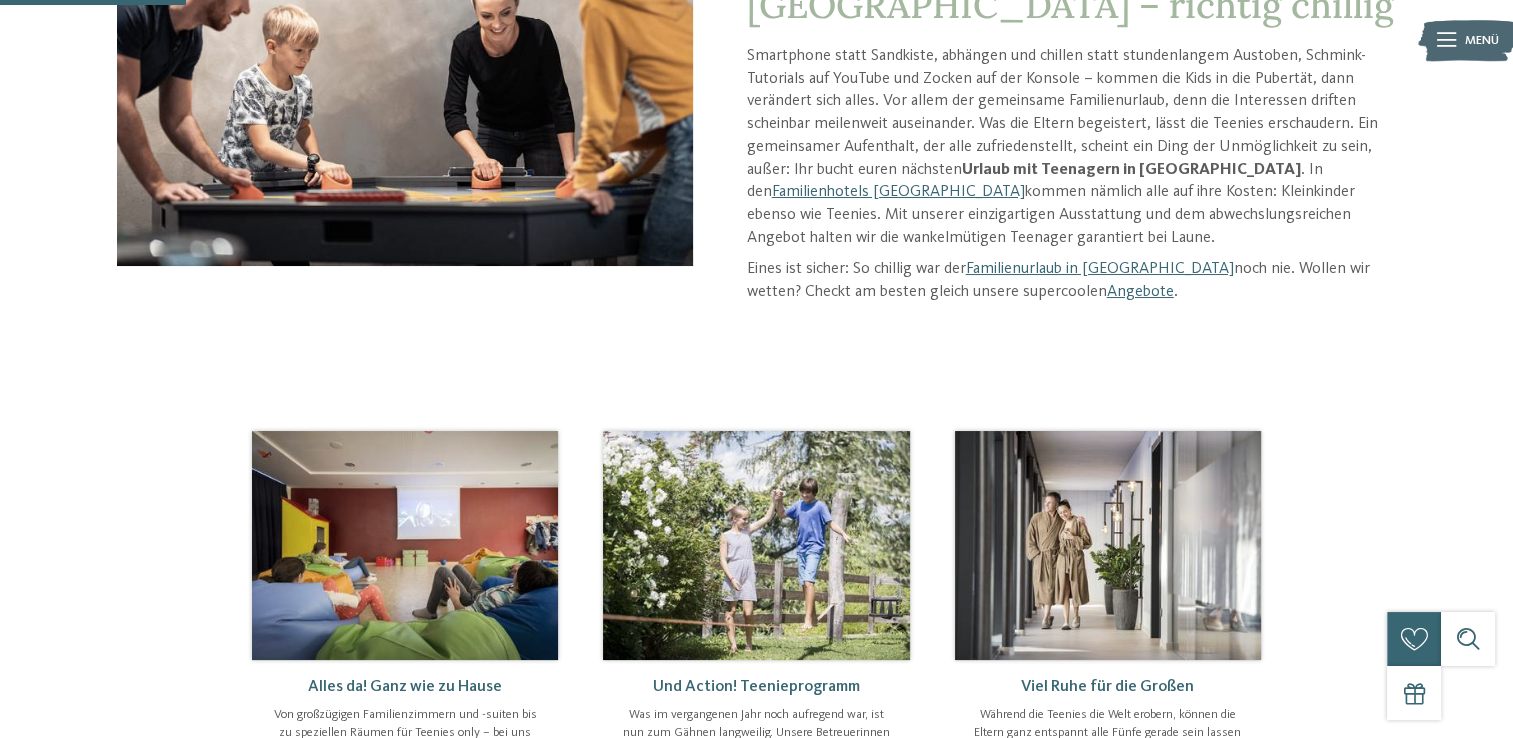 scroll, scrollTop: 100, scrollLeft: 0, axis: vertical 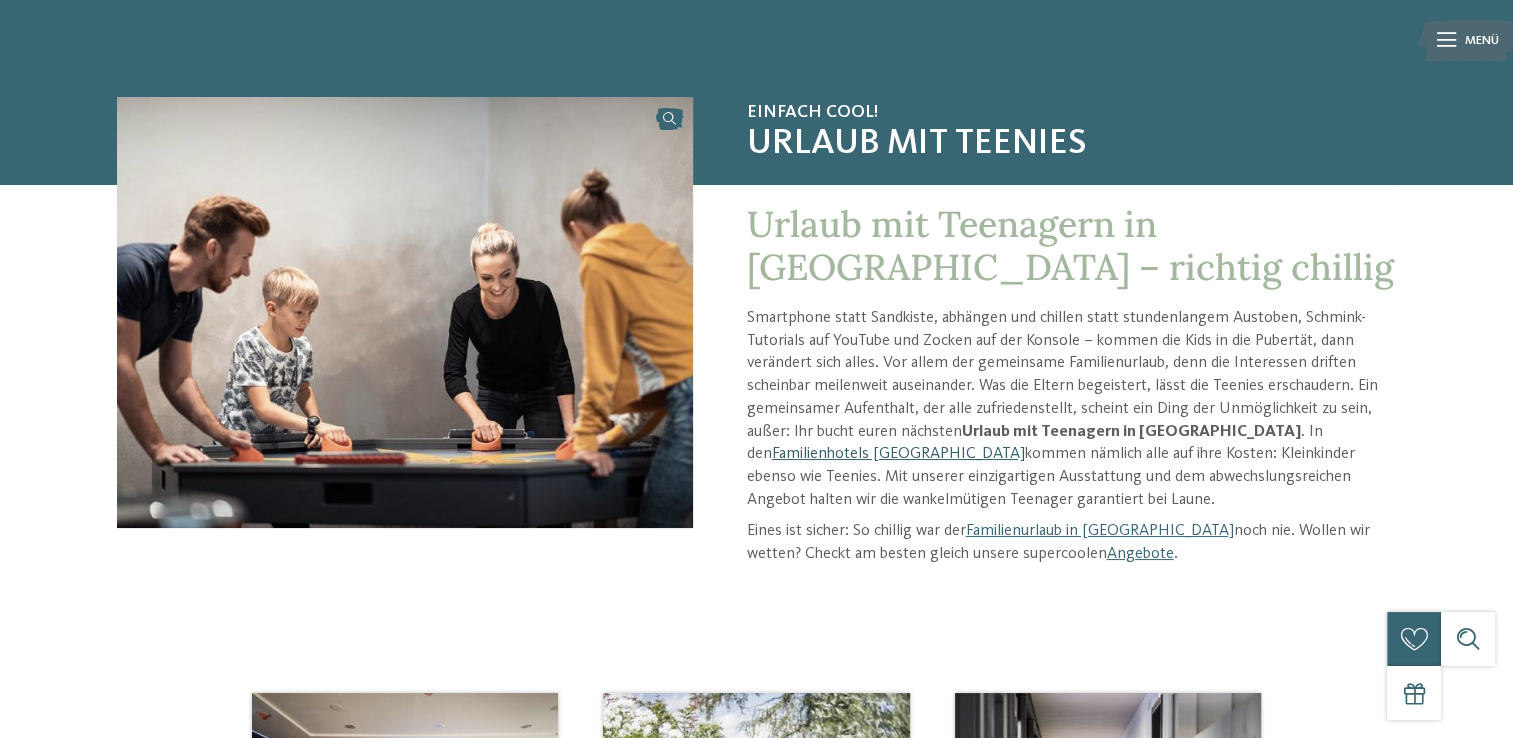 click on "Familienhotels [GEOGRAPHIC_DATA]" at bounding box center [898, 454] 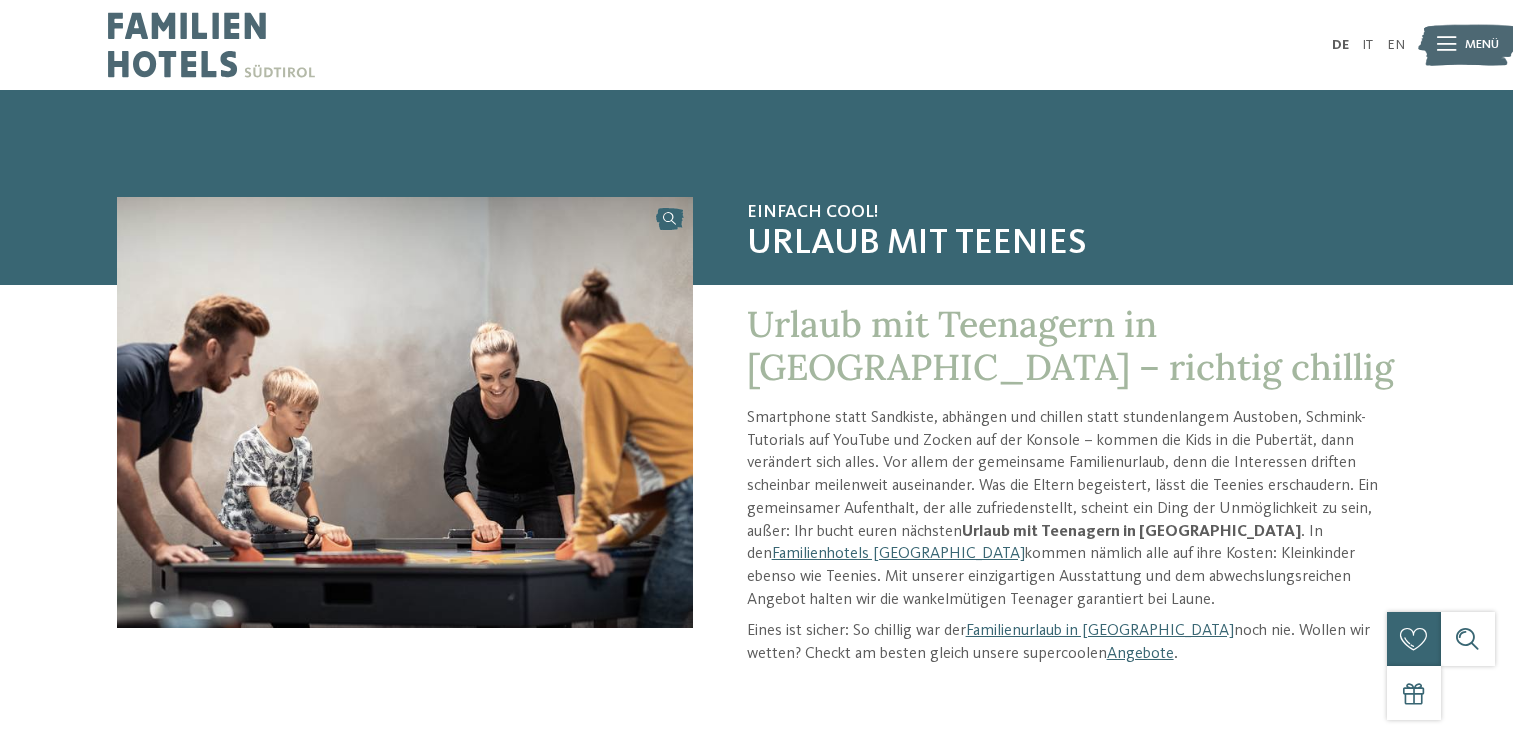 scroll, scrollTop: 0, scrollLeft: 0, axis: both 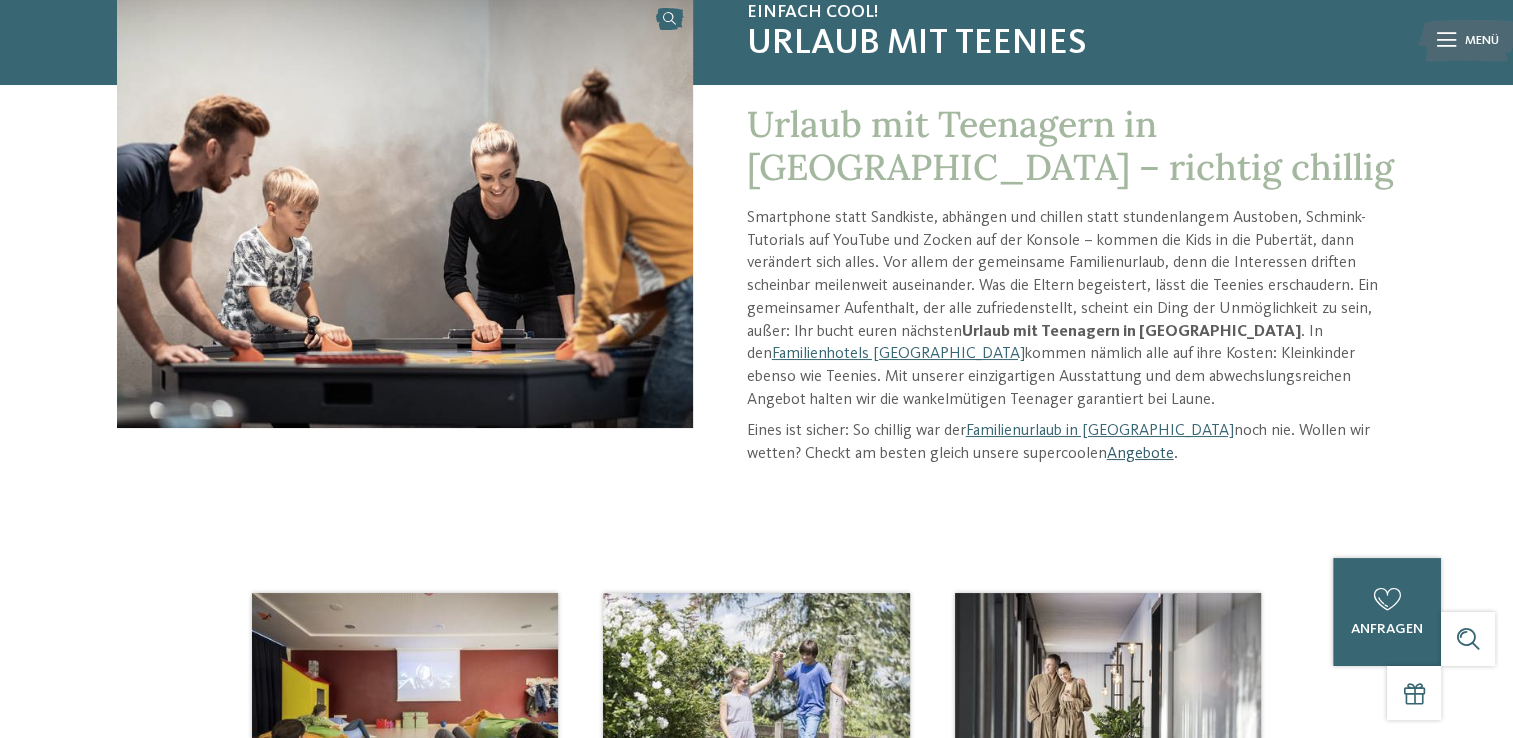 click on "Angebote" at bounding box center [1140, 454] 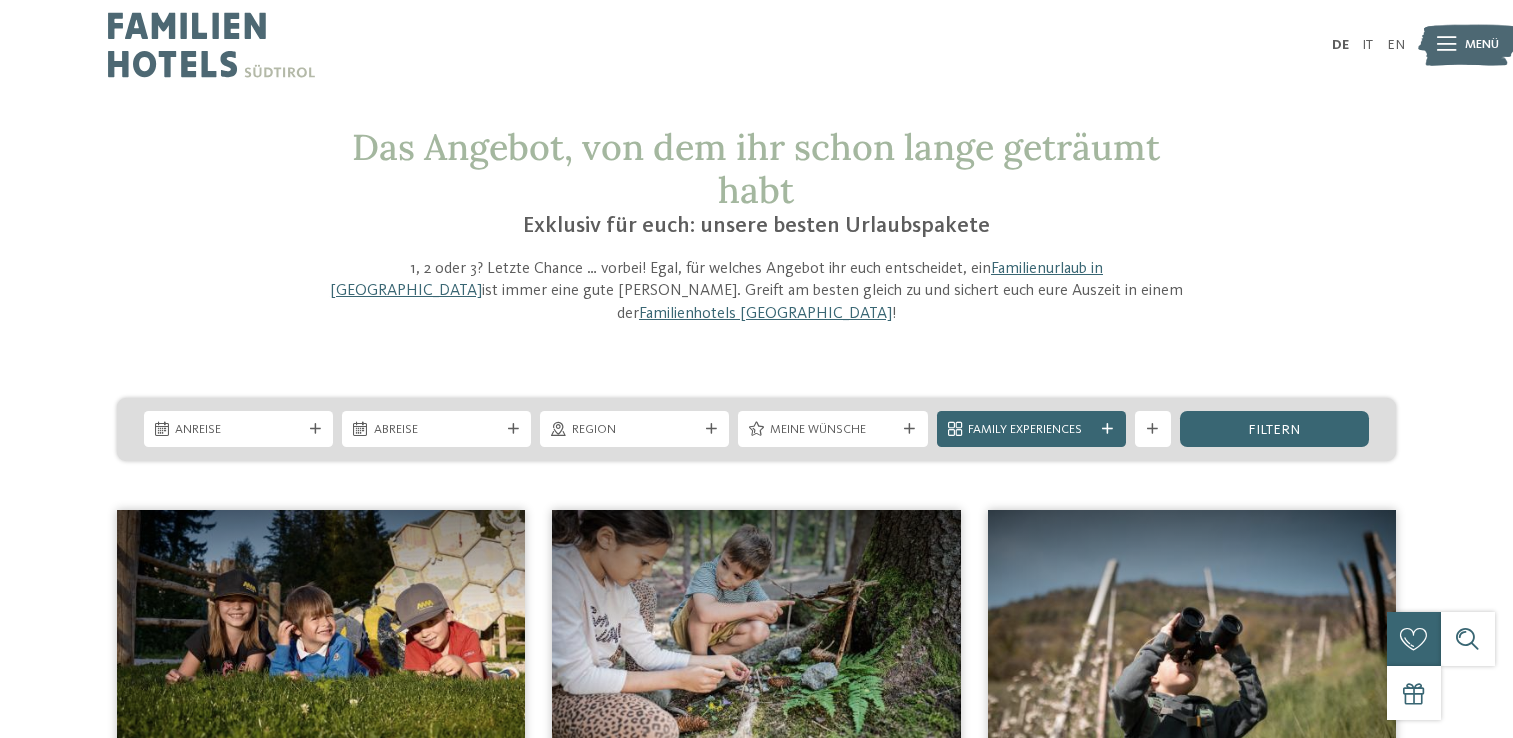 scroll, scrollTop: 0, scrollLeft: 0, axis: both 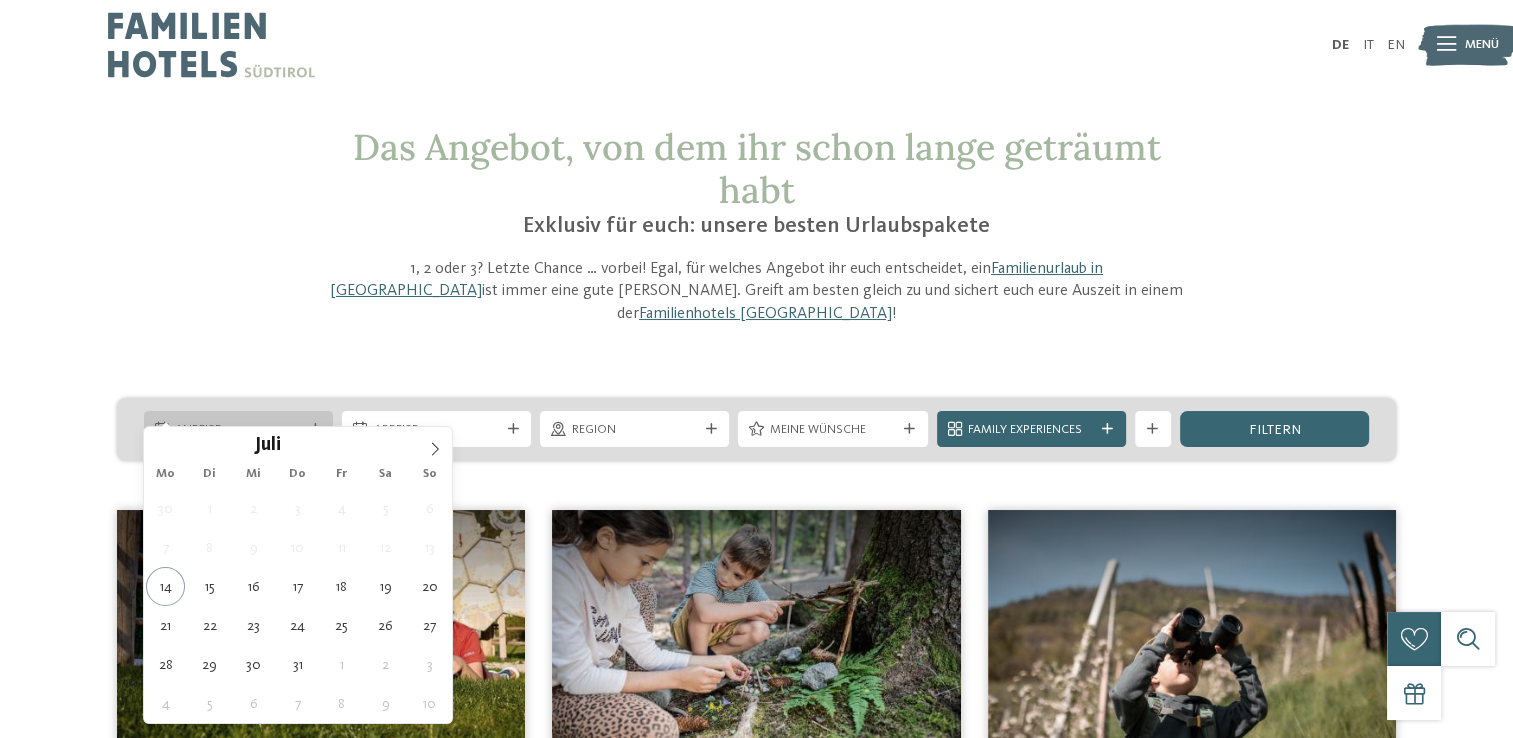 click on "Anreise" at bounding box center (238, 430) 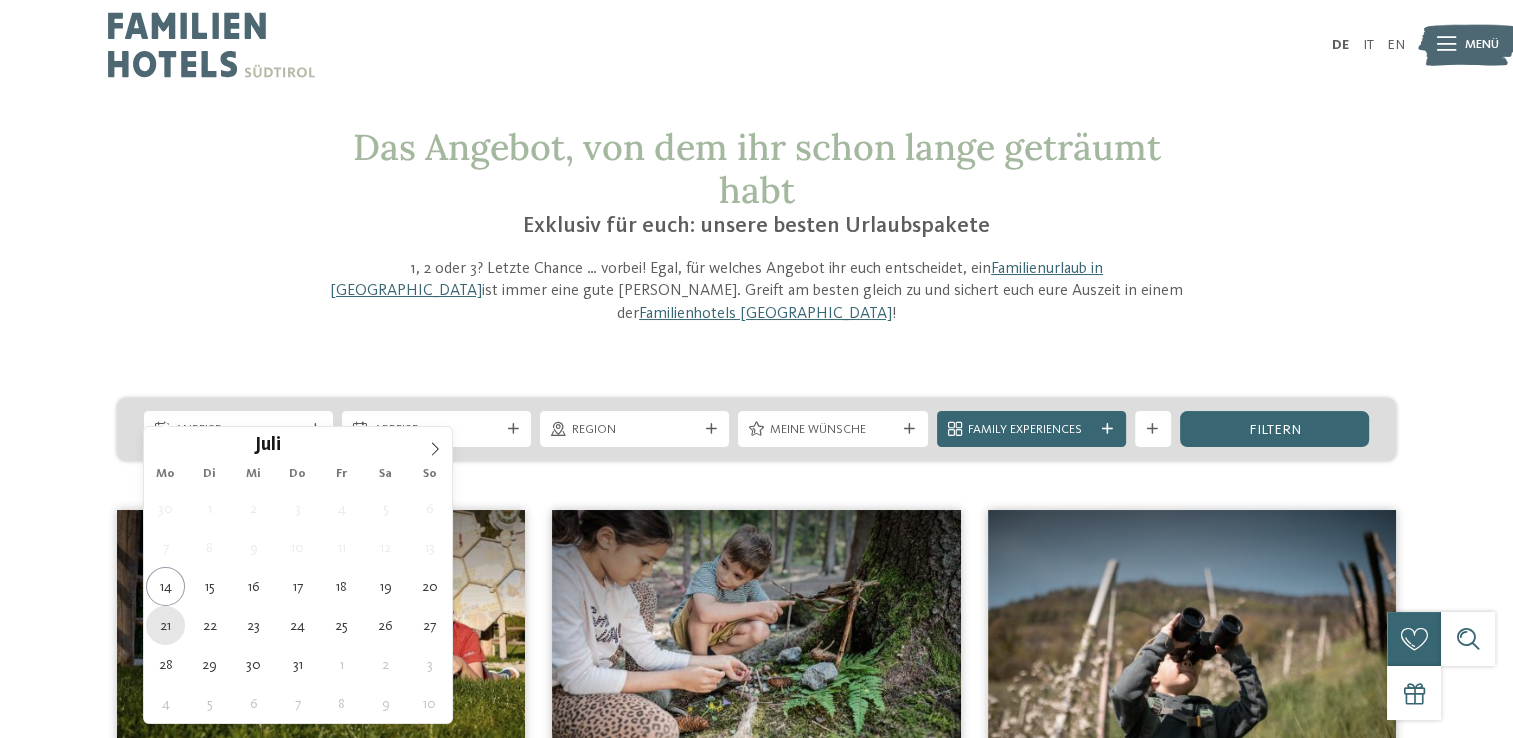 type on "21.07.2025" 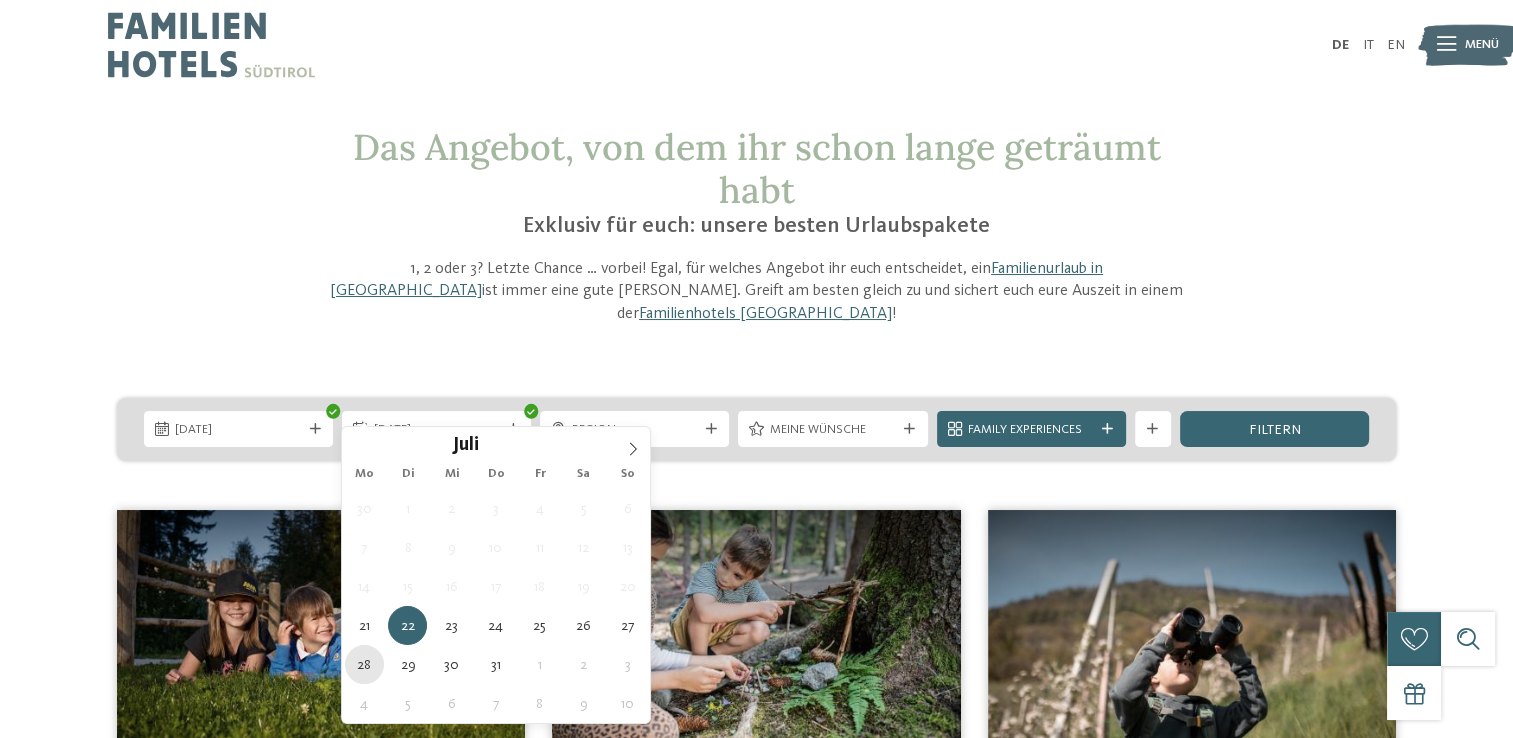 type on "28.07.2025" 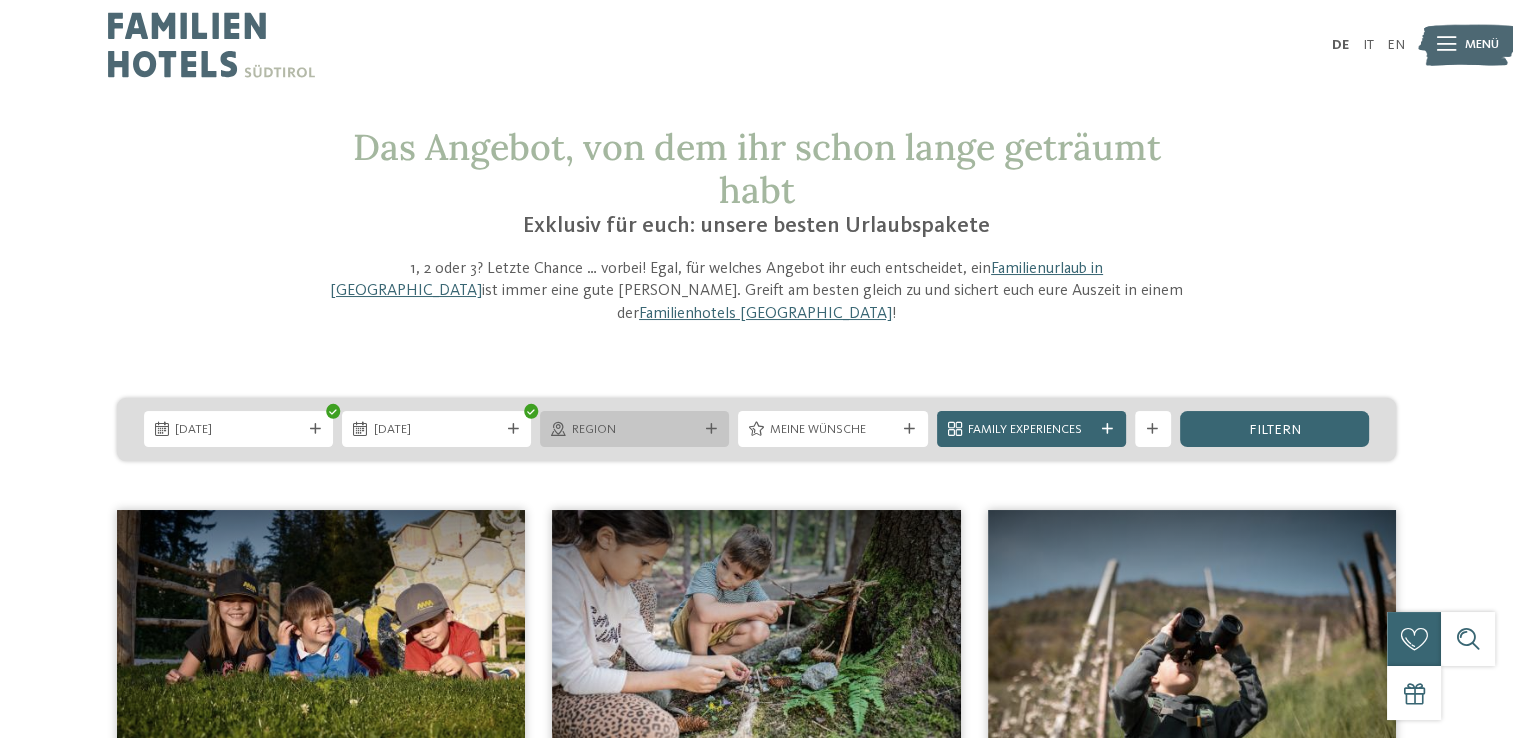click at bounding box center (711, 429) 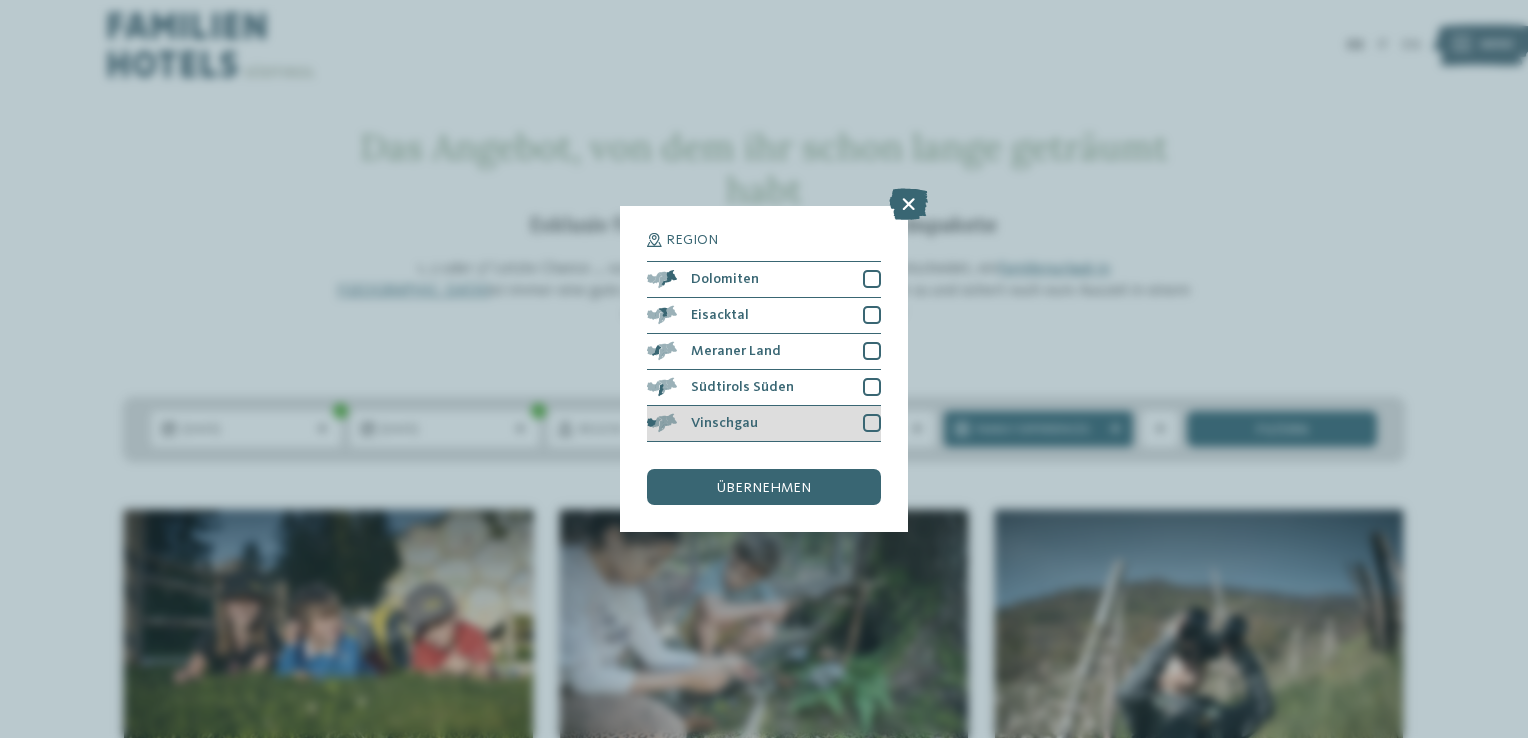 click on "Vinschgau" at bounding box center [764, 424] 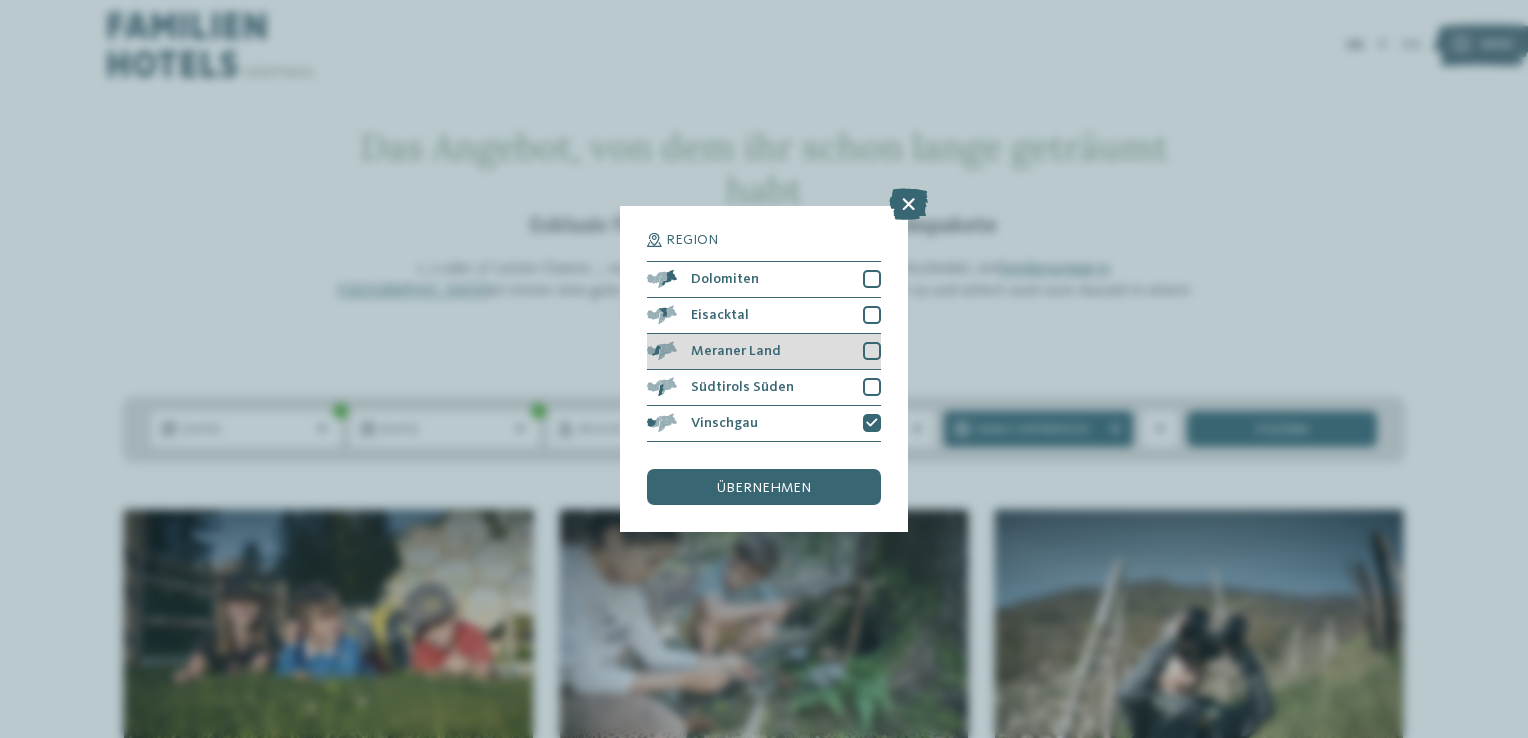 click on "Meraner Land" at bounding box center [736, 351] 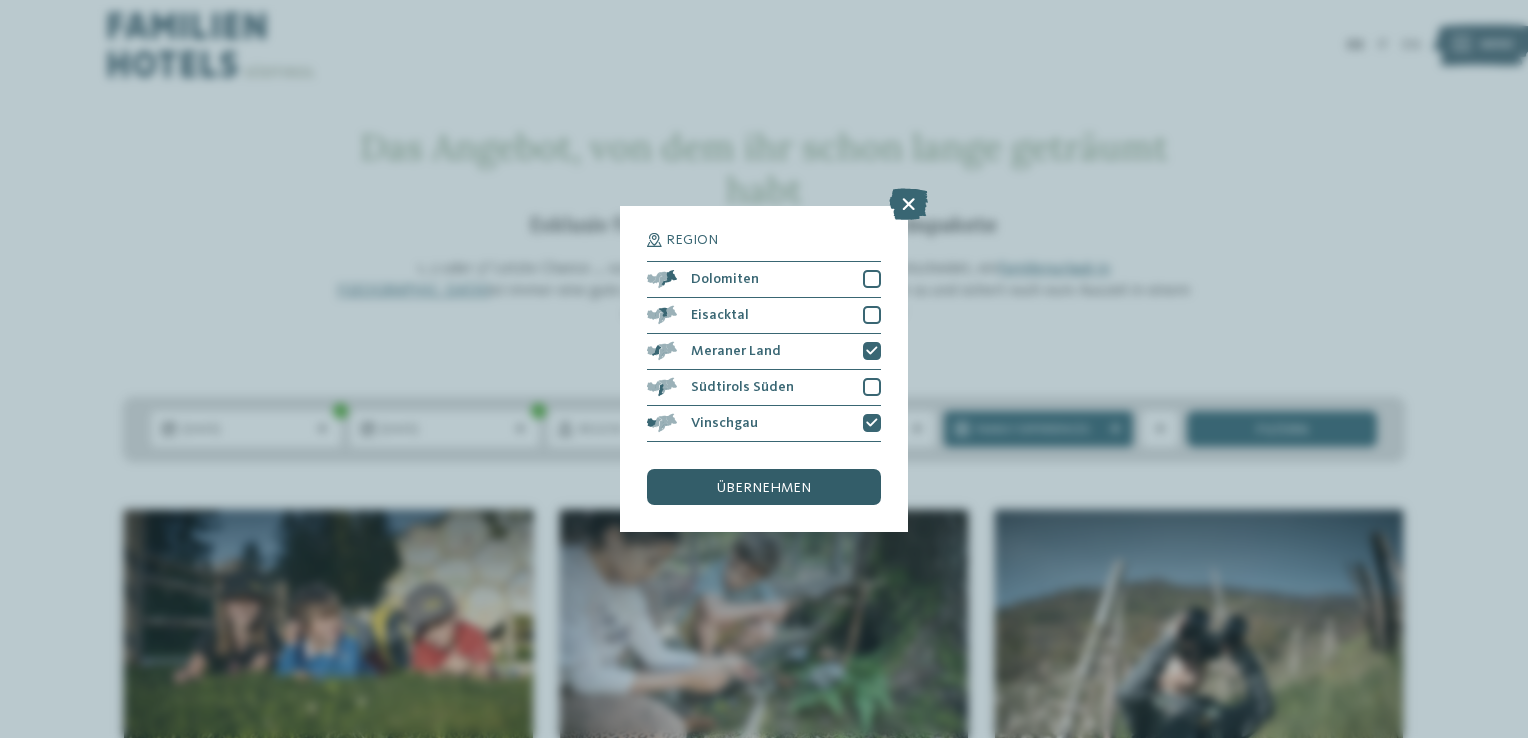 click on "übernehmen" at bounding box center (764, 487) 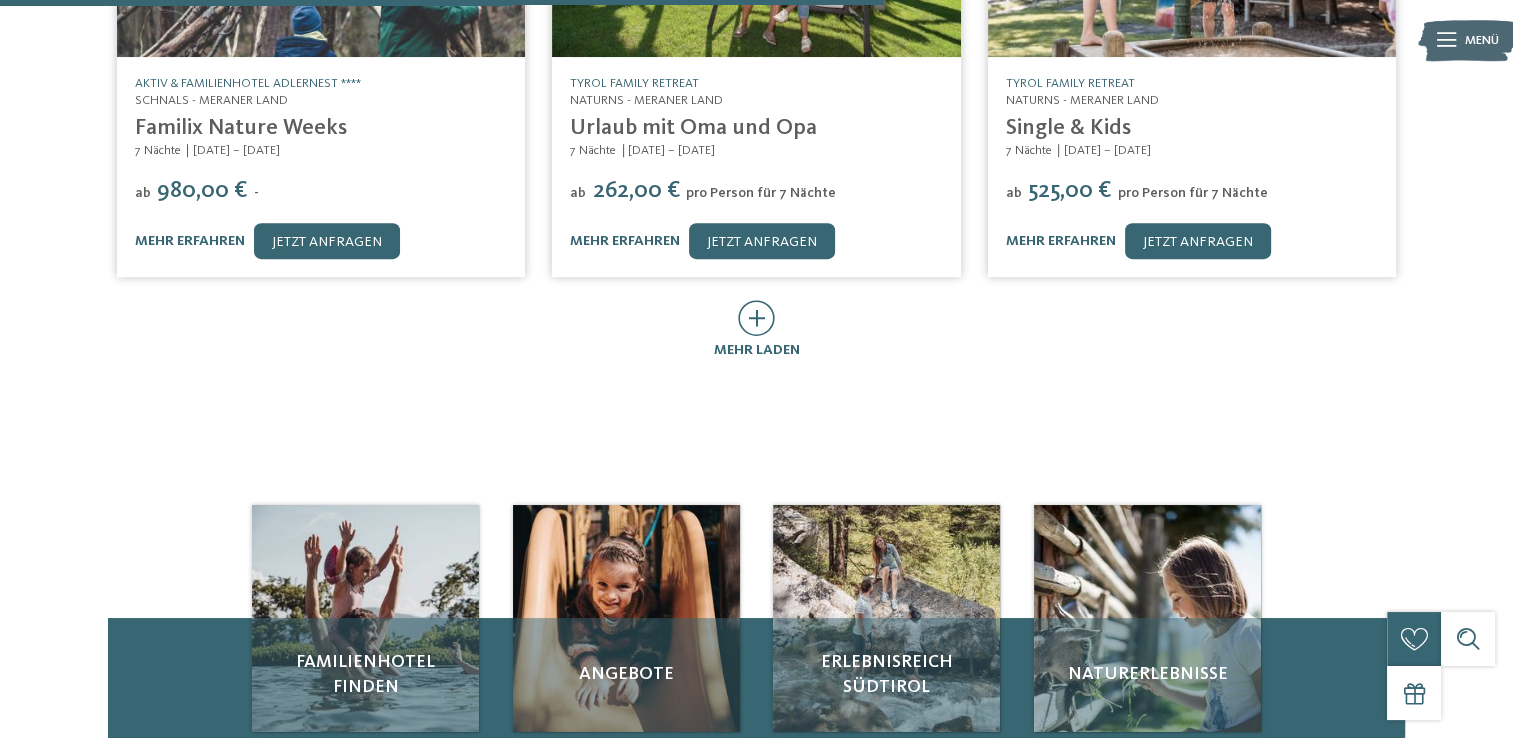 scroll, scrollTop: 1373, scrollLeft: 0, axis: vertical 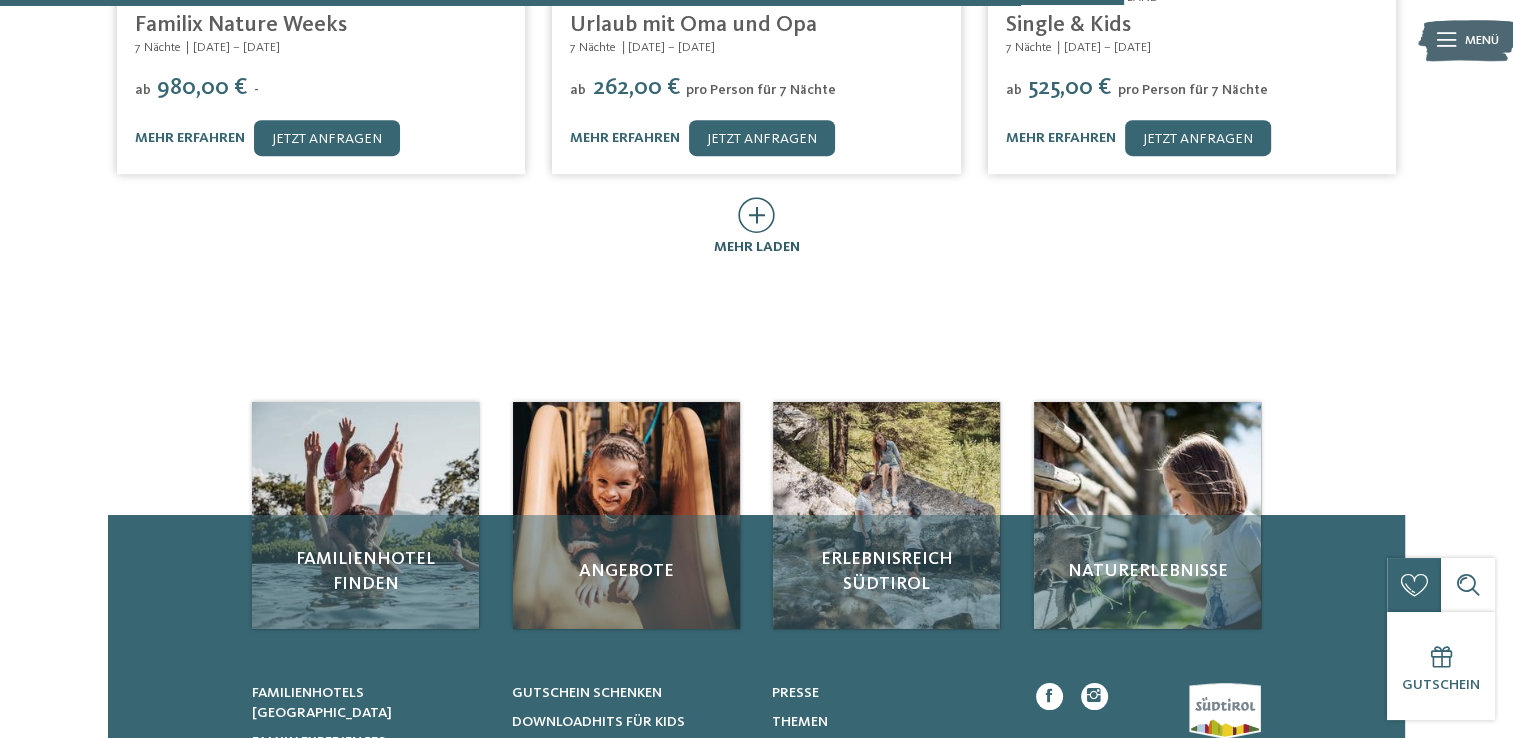 click at bounding box center (756, 215) 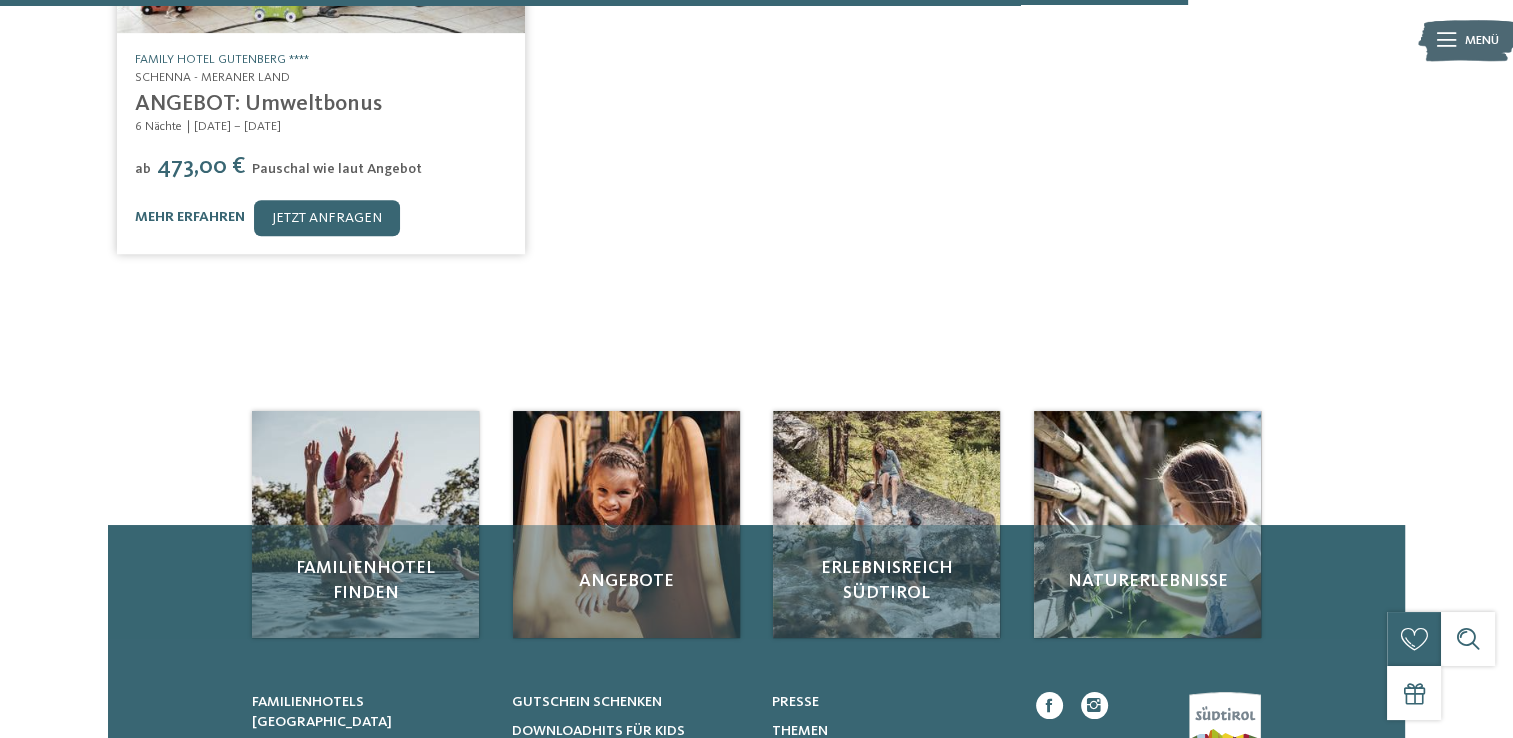 scroll, scrollTop: 1773, scrollLeft: 0, axis: vertical 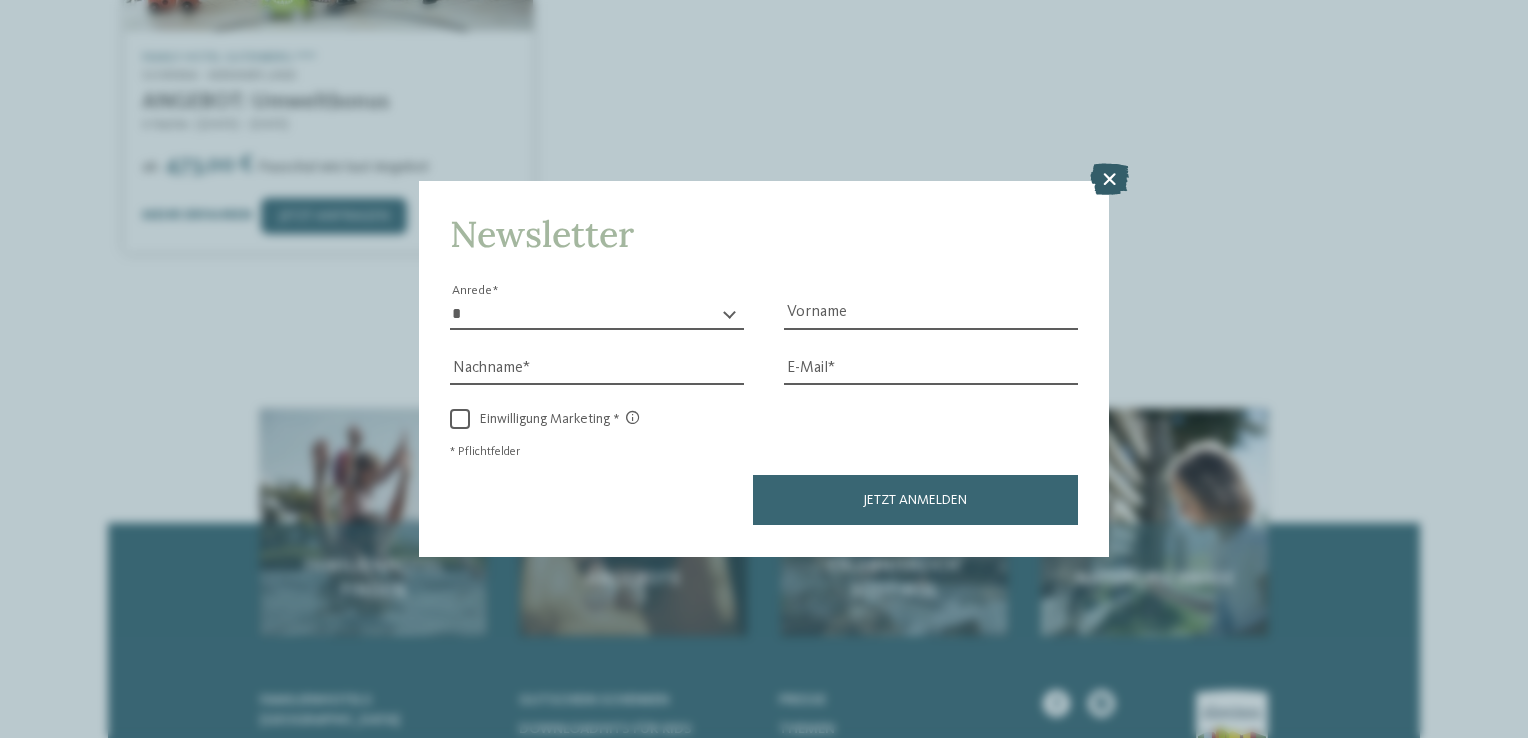 click at bounding box center [1109, 180] 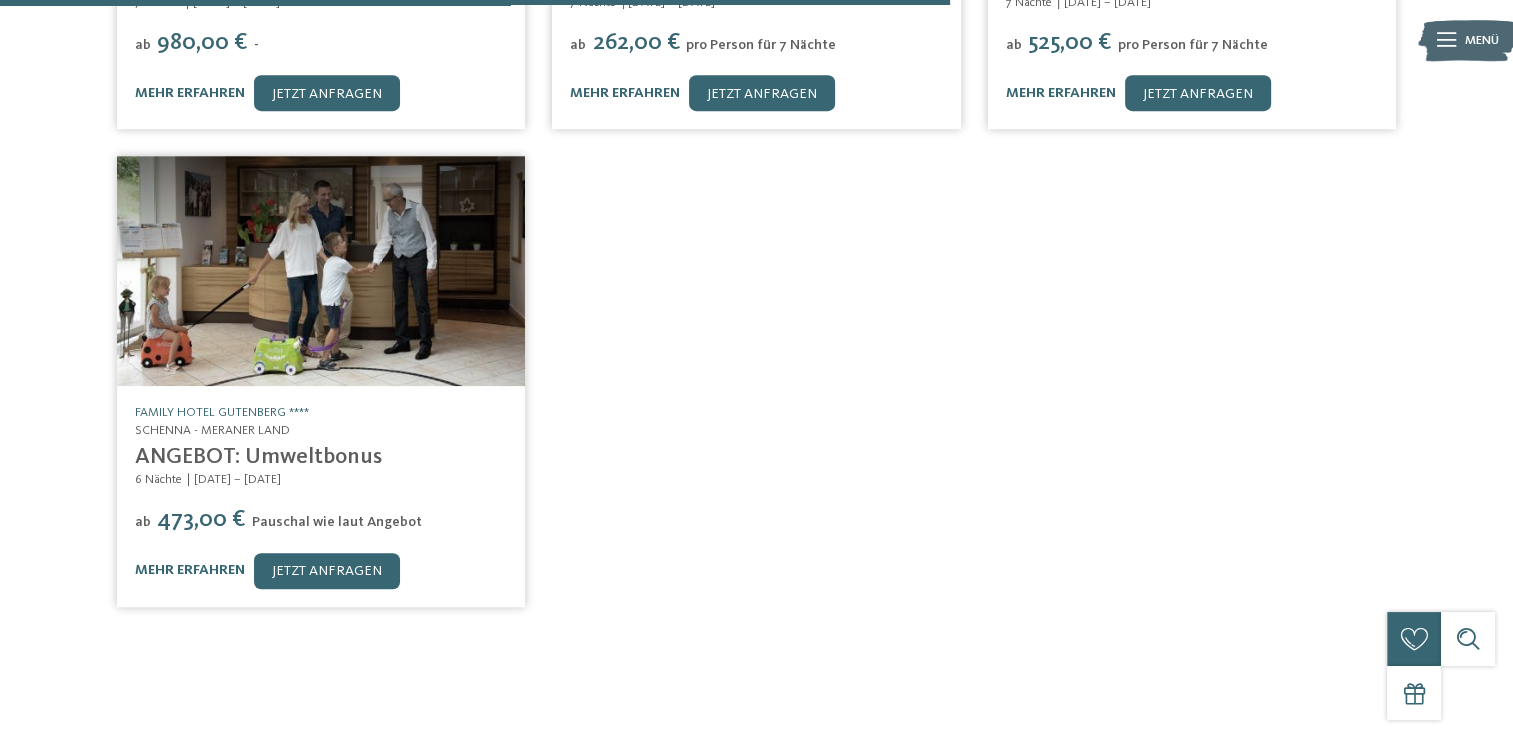 scroll, scrollTop: 1173, scrollLeft: 0, axis: vertical 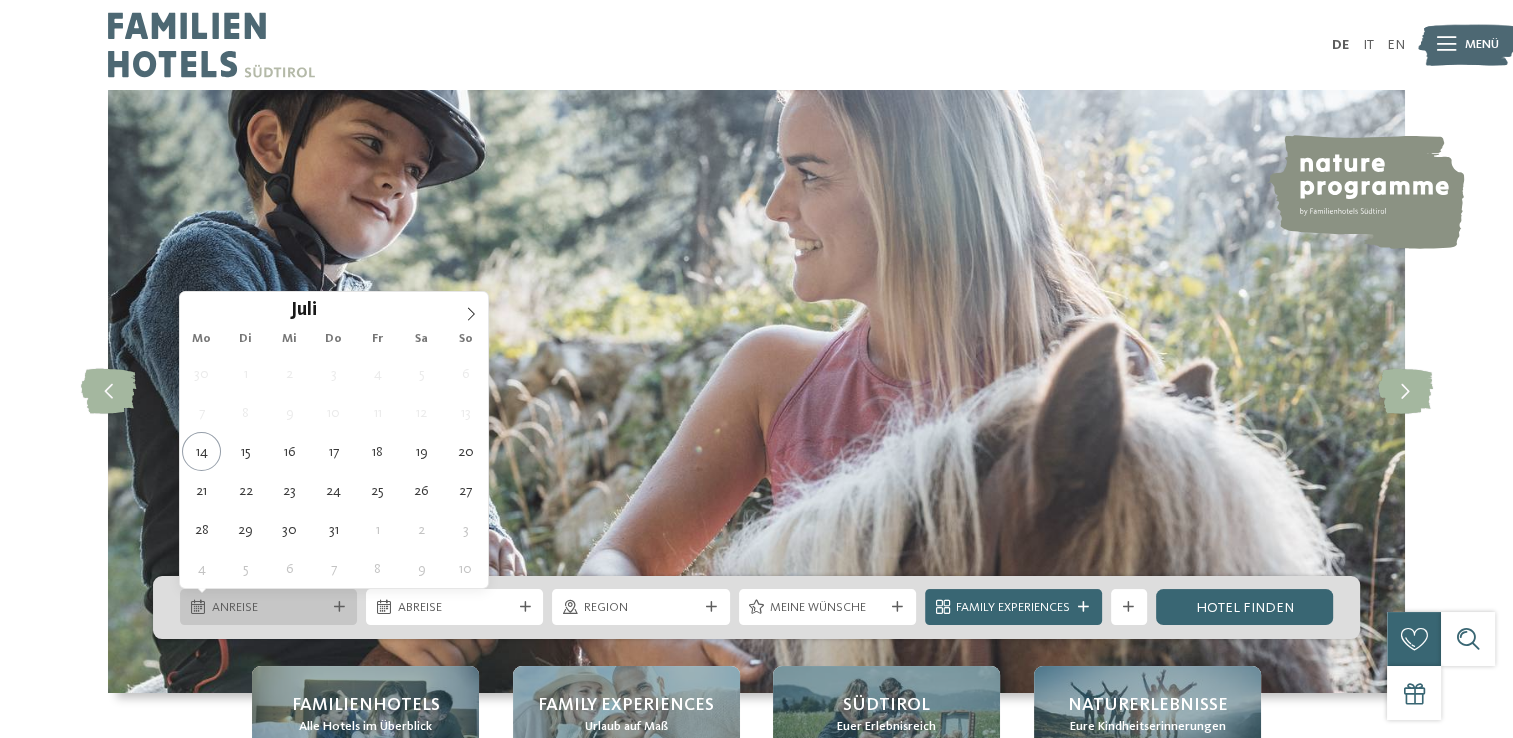 click on "Anreise" at bounding box center [269, 608] 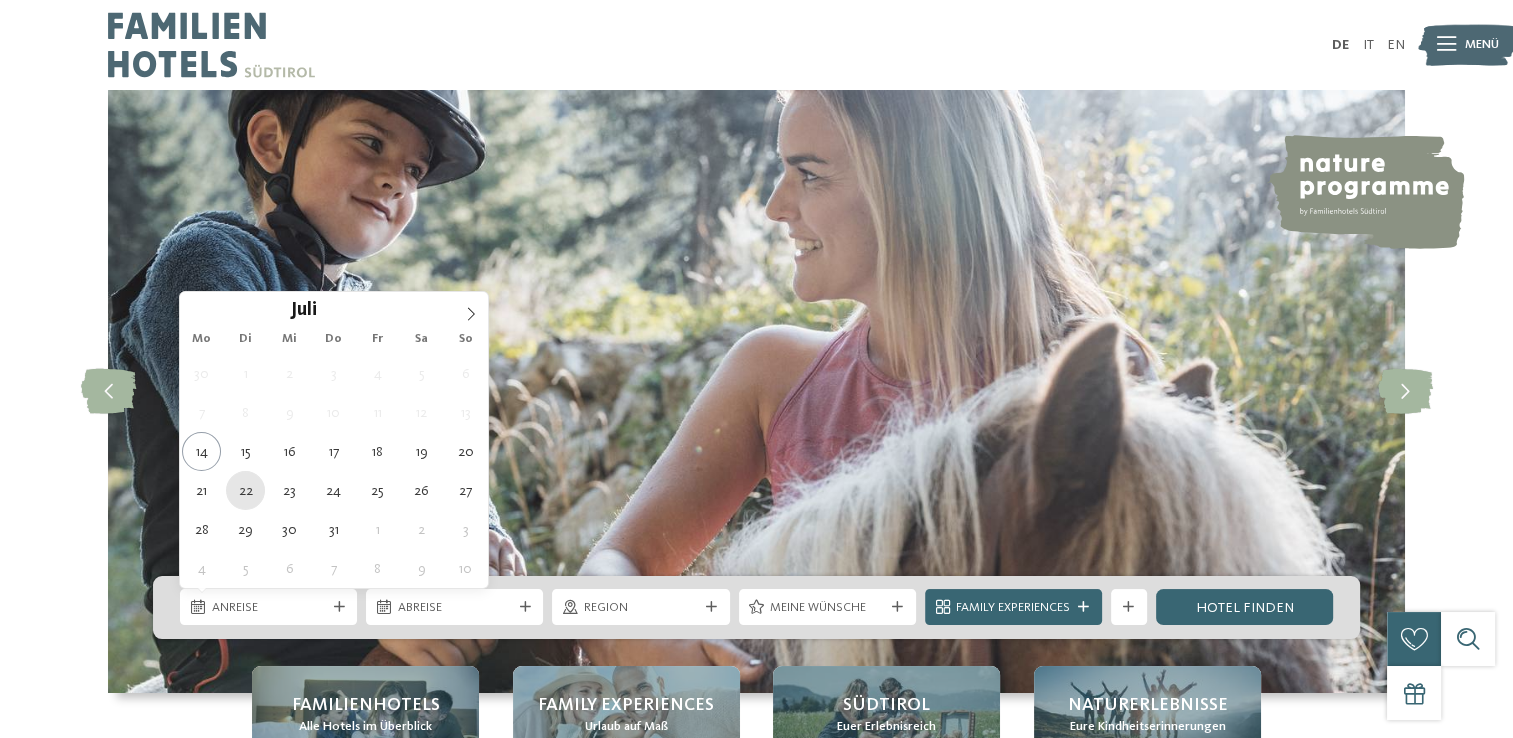 type on "[DATE]" 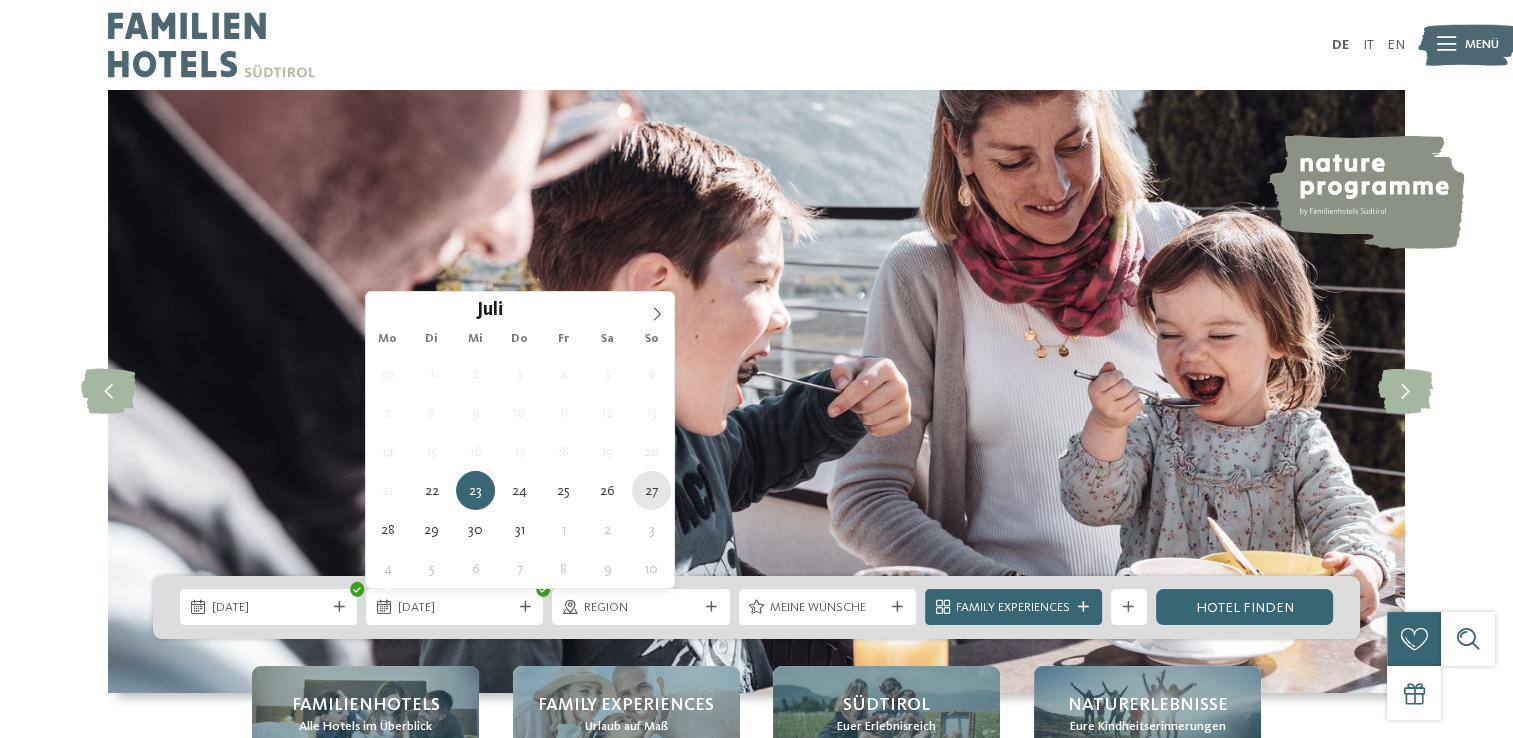 type on "[DATE]" 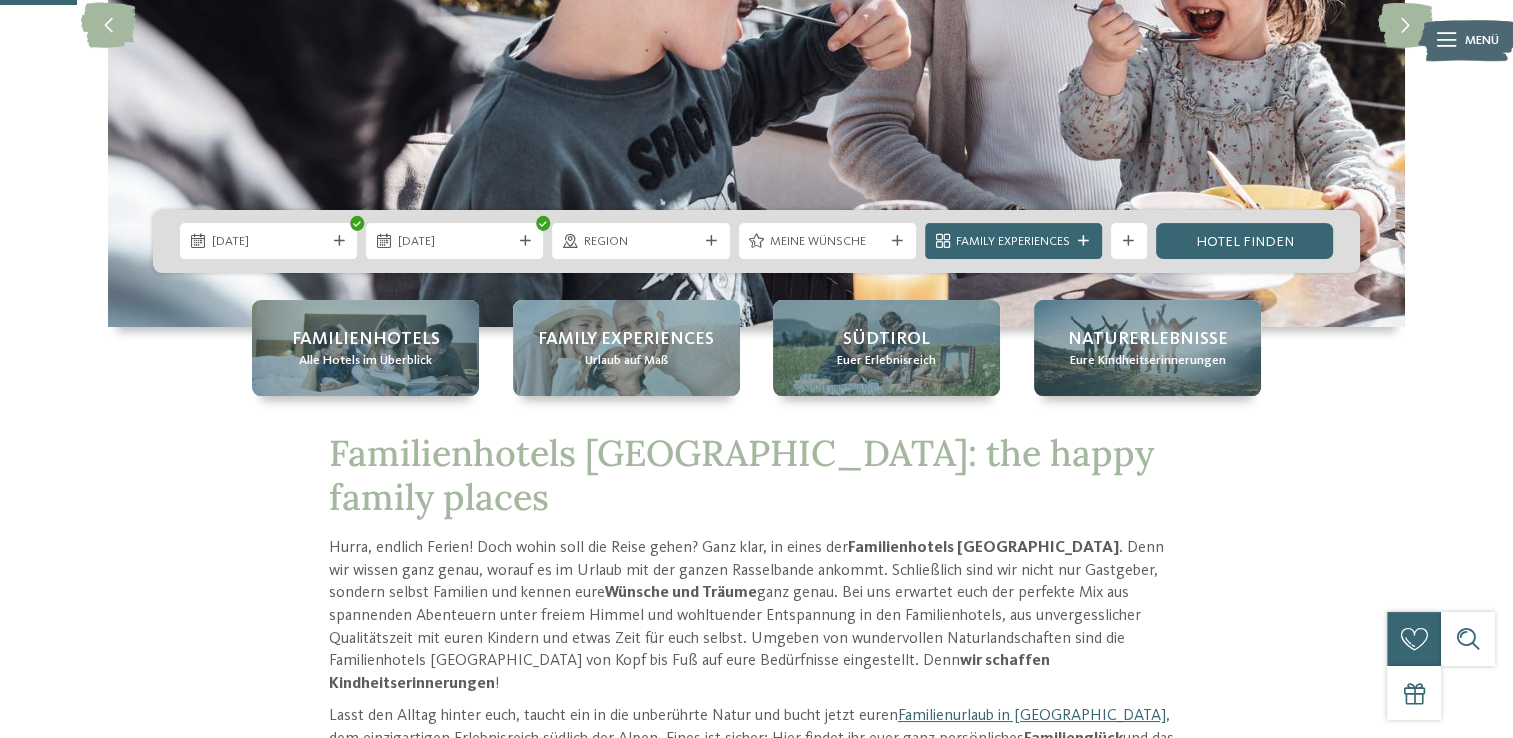 scroll, scrollTop: 400, scrollLeft: 0, axis: vertical 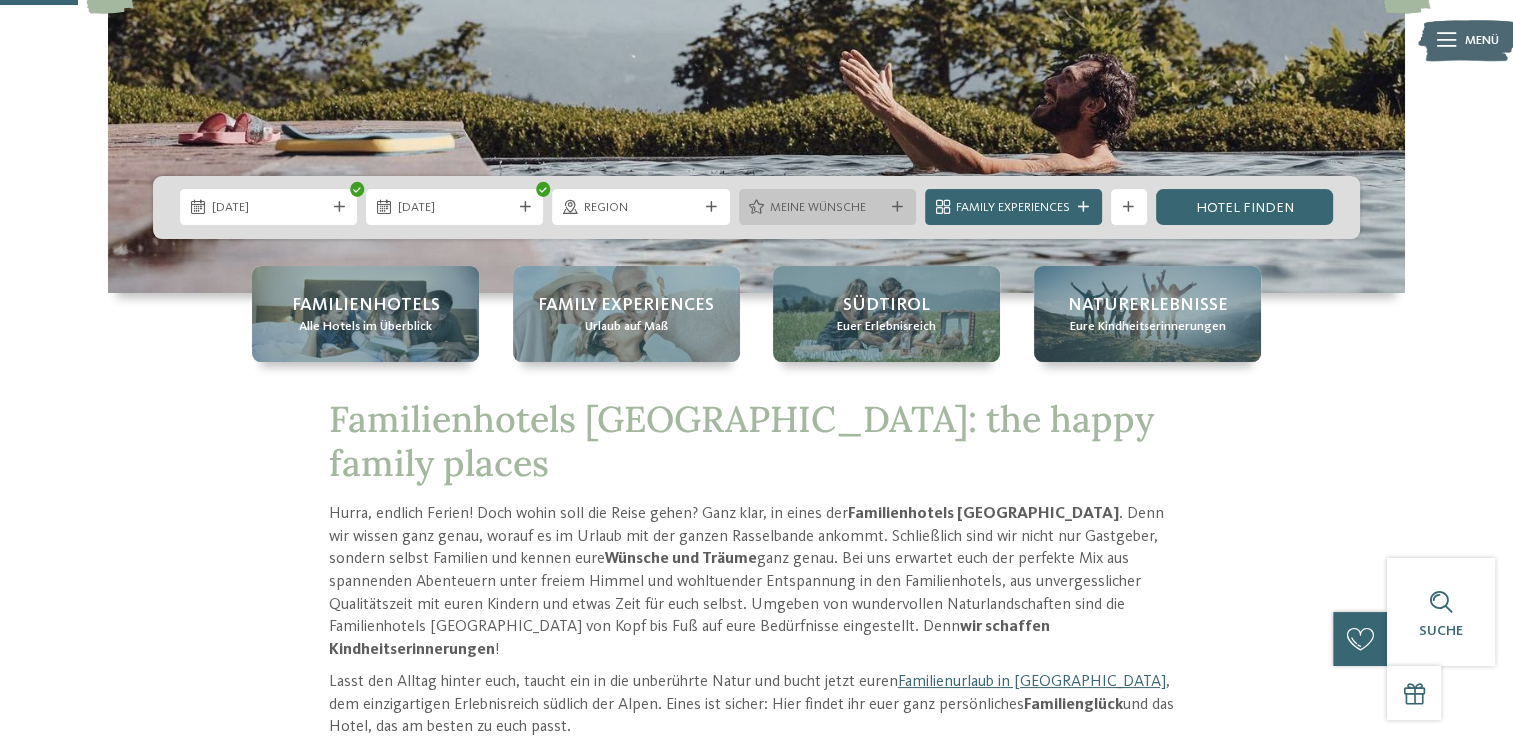 click on "Meine Wünsche" at bounding box center (827, 208) 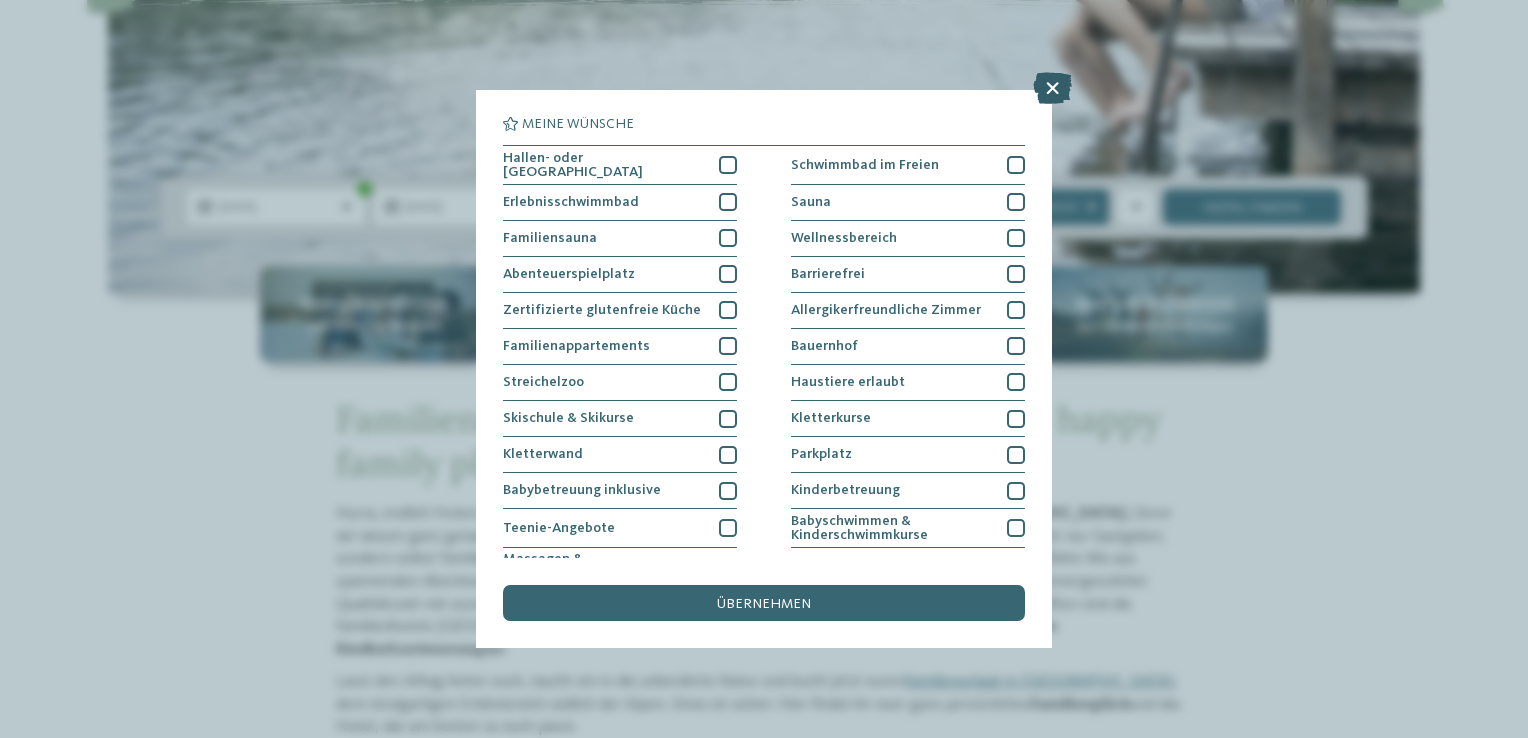 click at bounding box center (1052, 88) 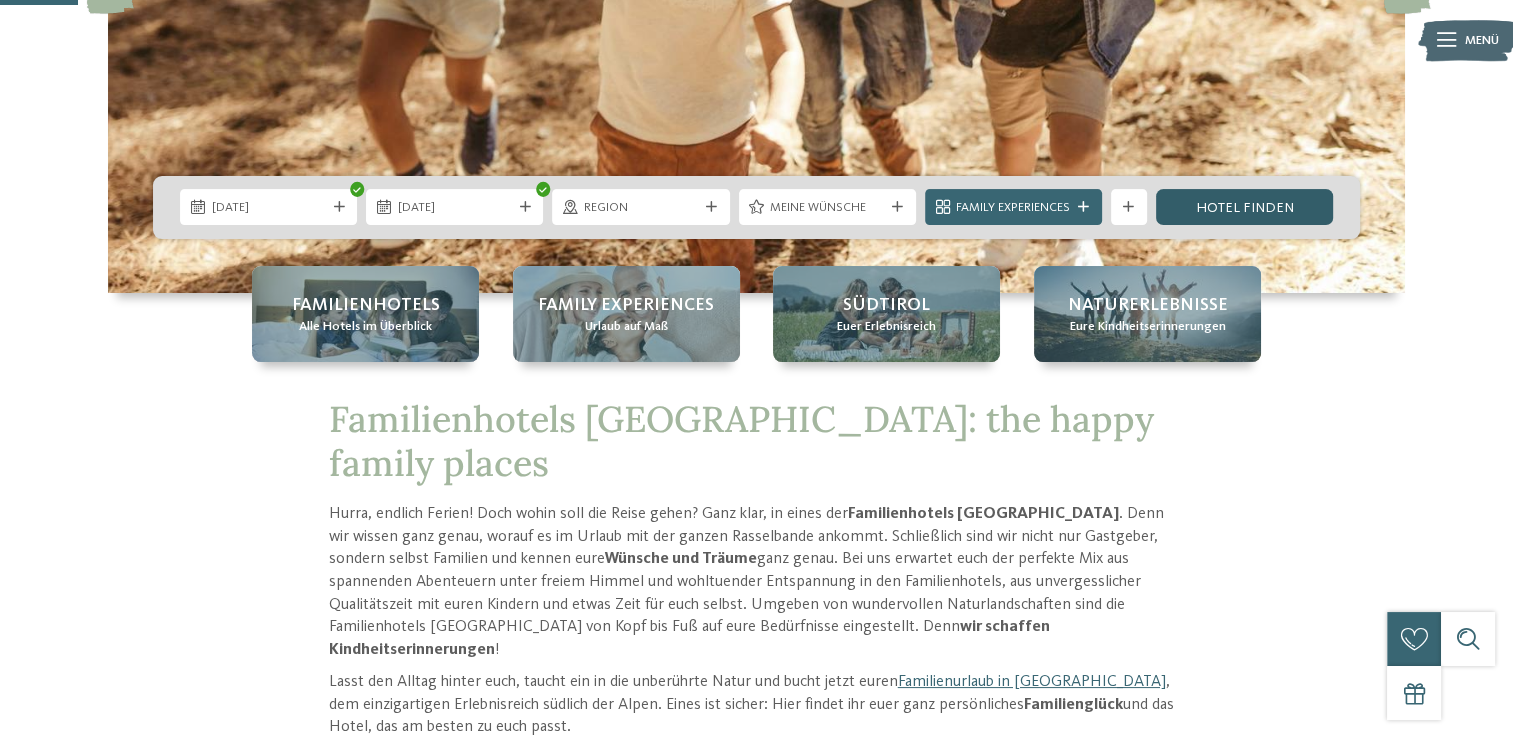 click on "Hotel finden" at bounding box center (1244, 207) 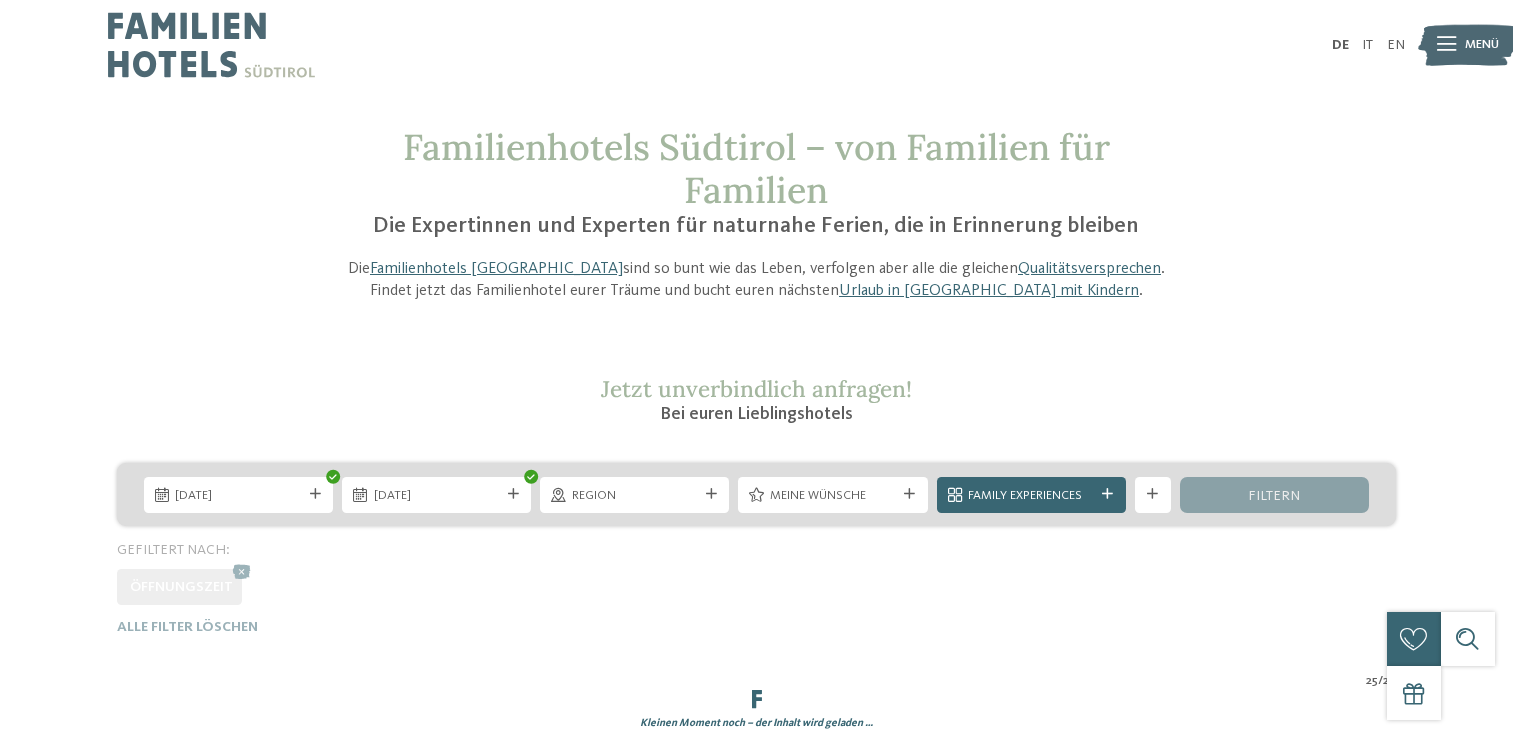 scroll, scrollTop: 0, scrollLeft: 0, axis: both 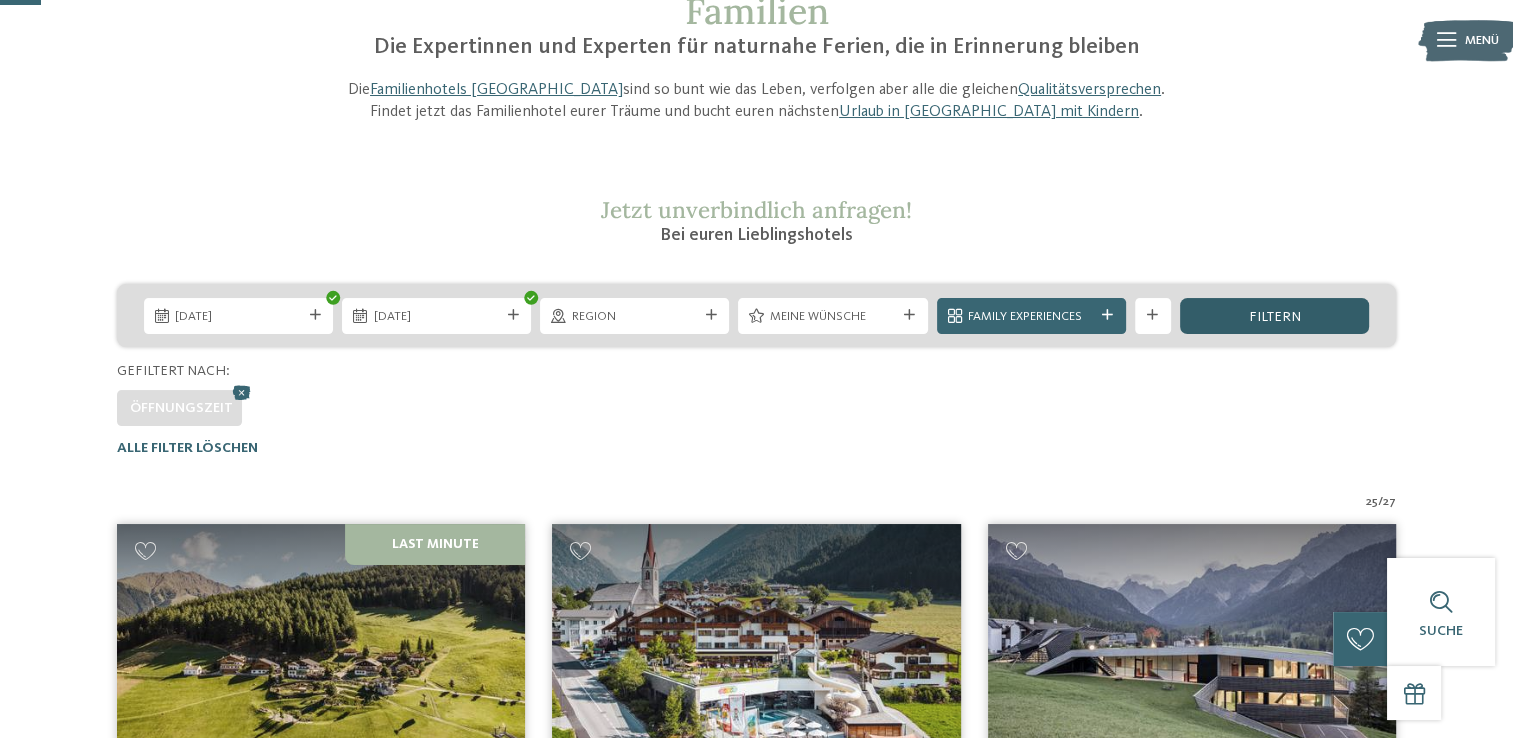 click on "filtern" at bounding box center (1274, 316) 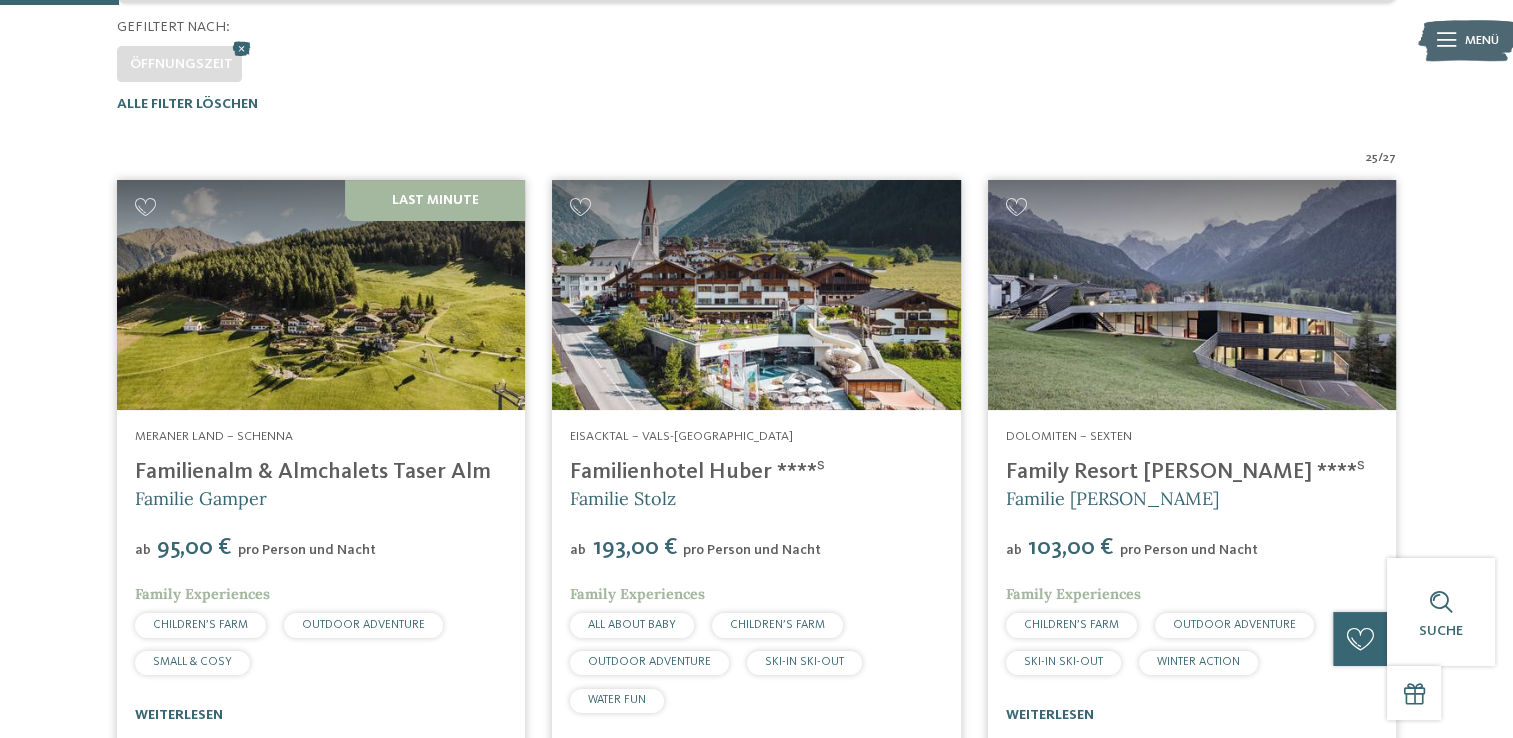 scroll, scrollTop: 579, scrollLeft: 0, axis: vertical 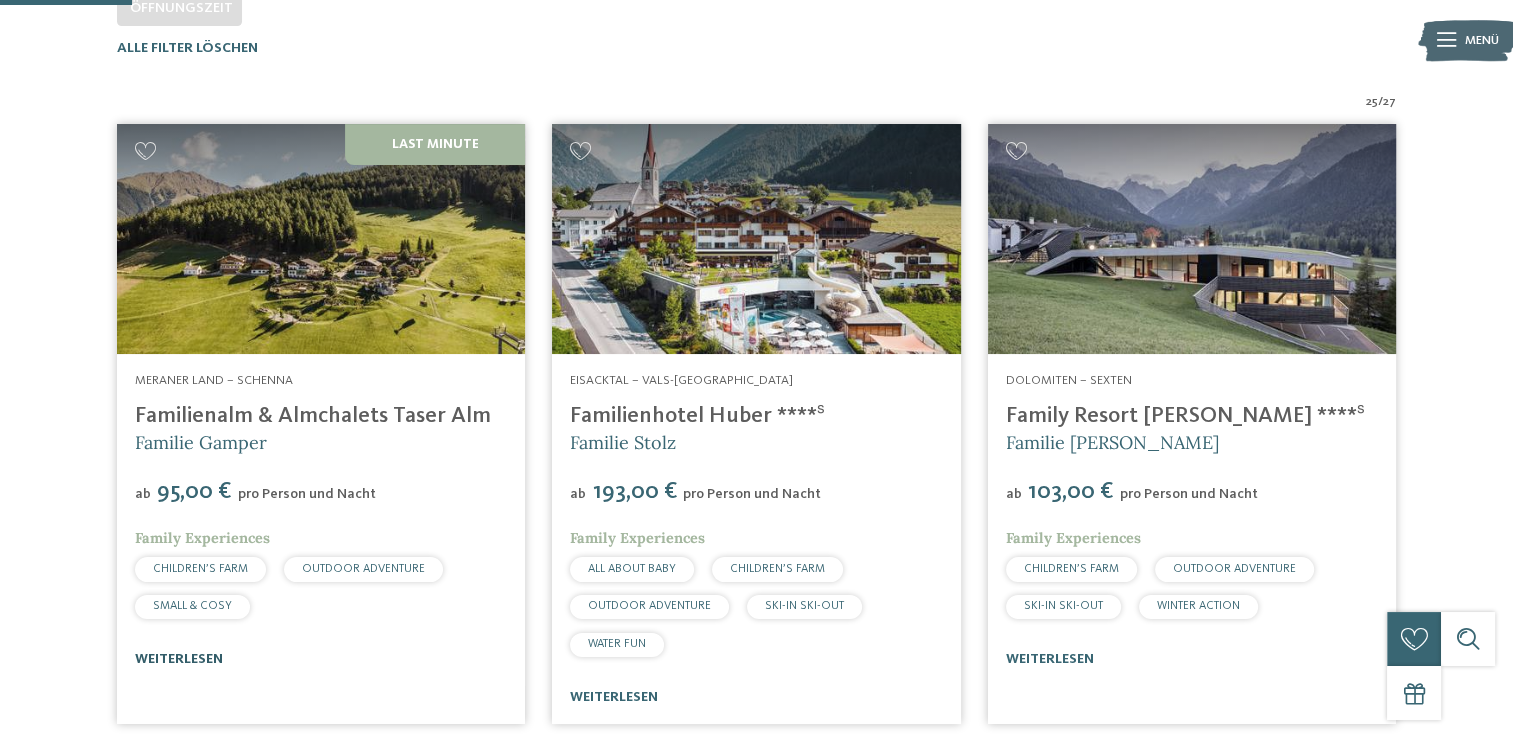 click on "weiterlesen" at bounding box center [179, 659] 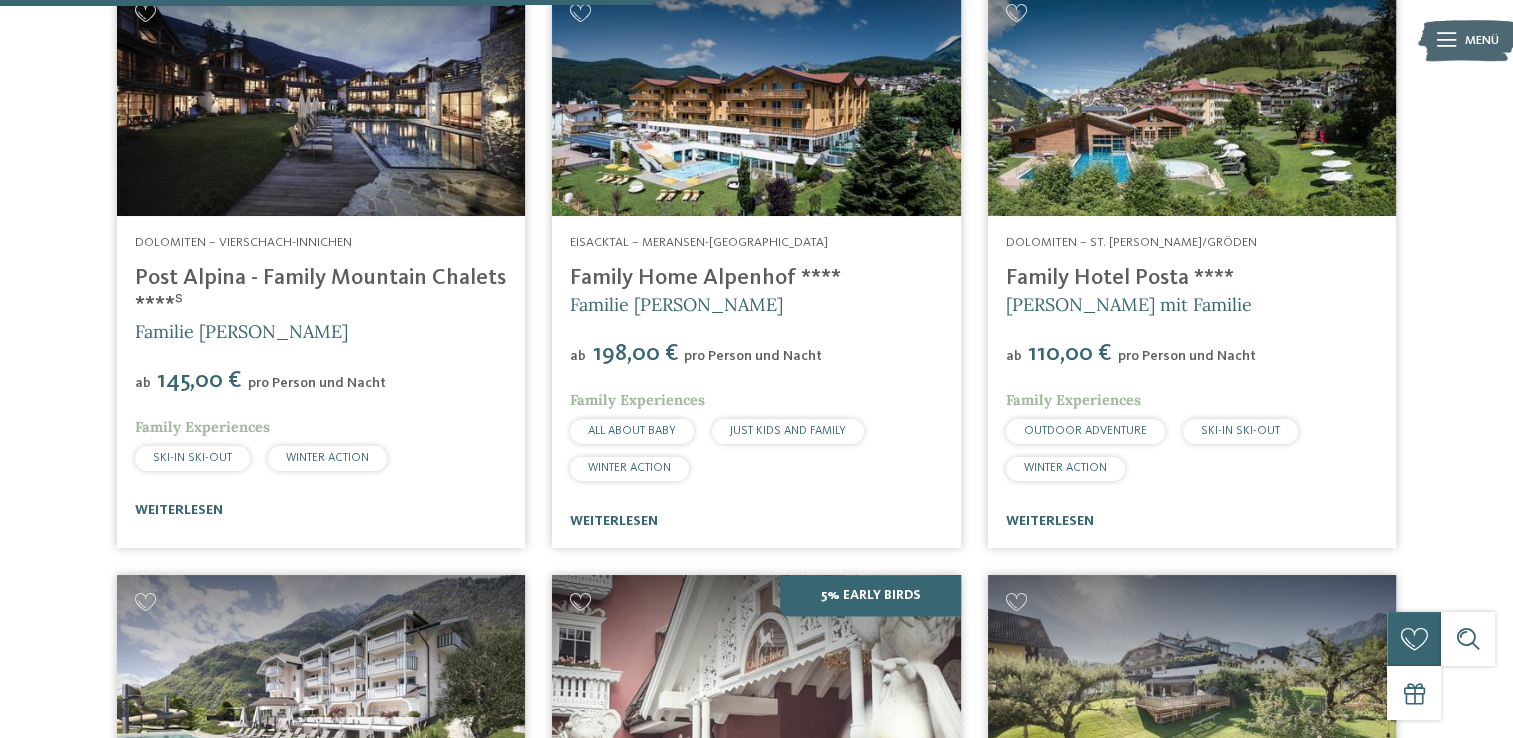 scroll, scrollTop: 2879, scrollLeft: 0, axis: vertical 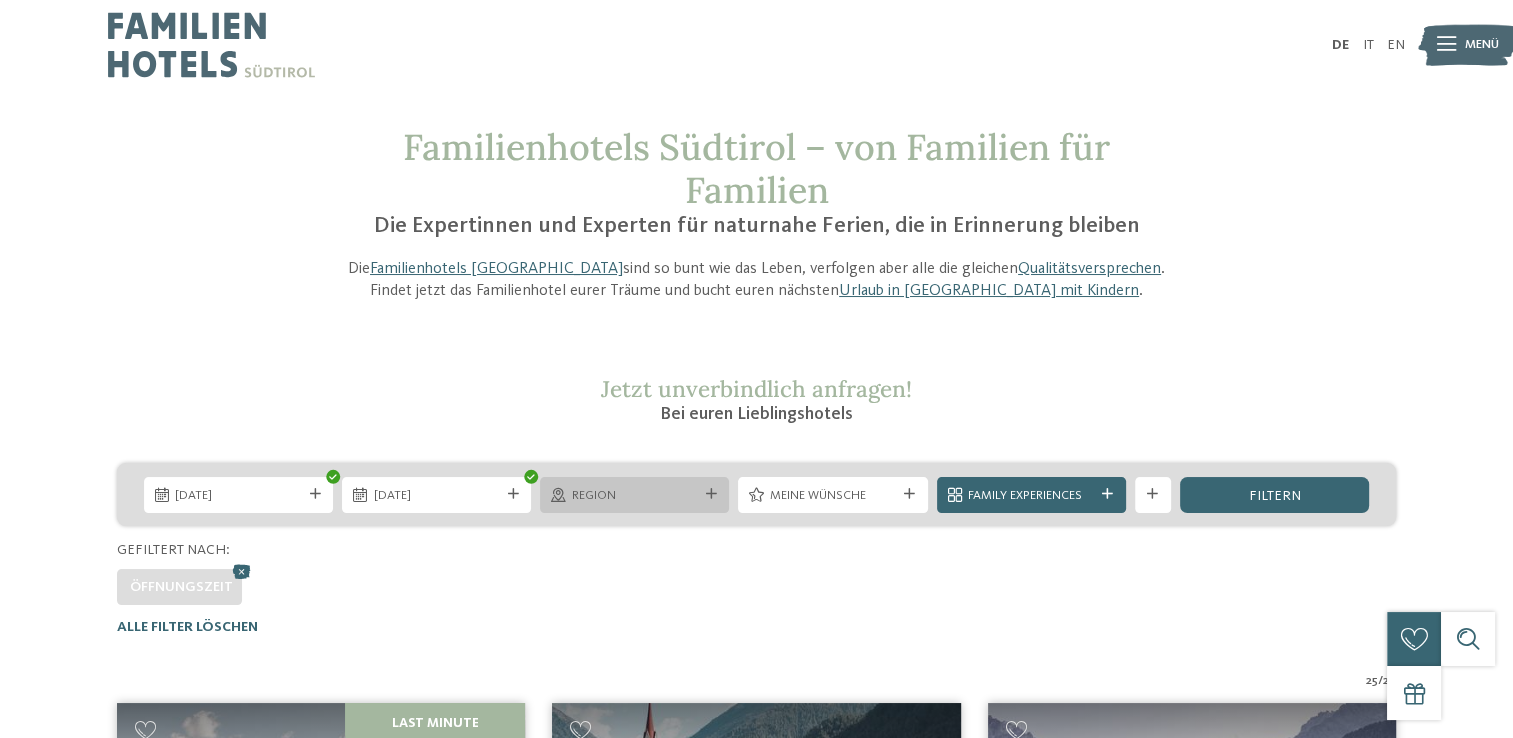 click on "Region" at bounding box center (635, 496) 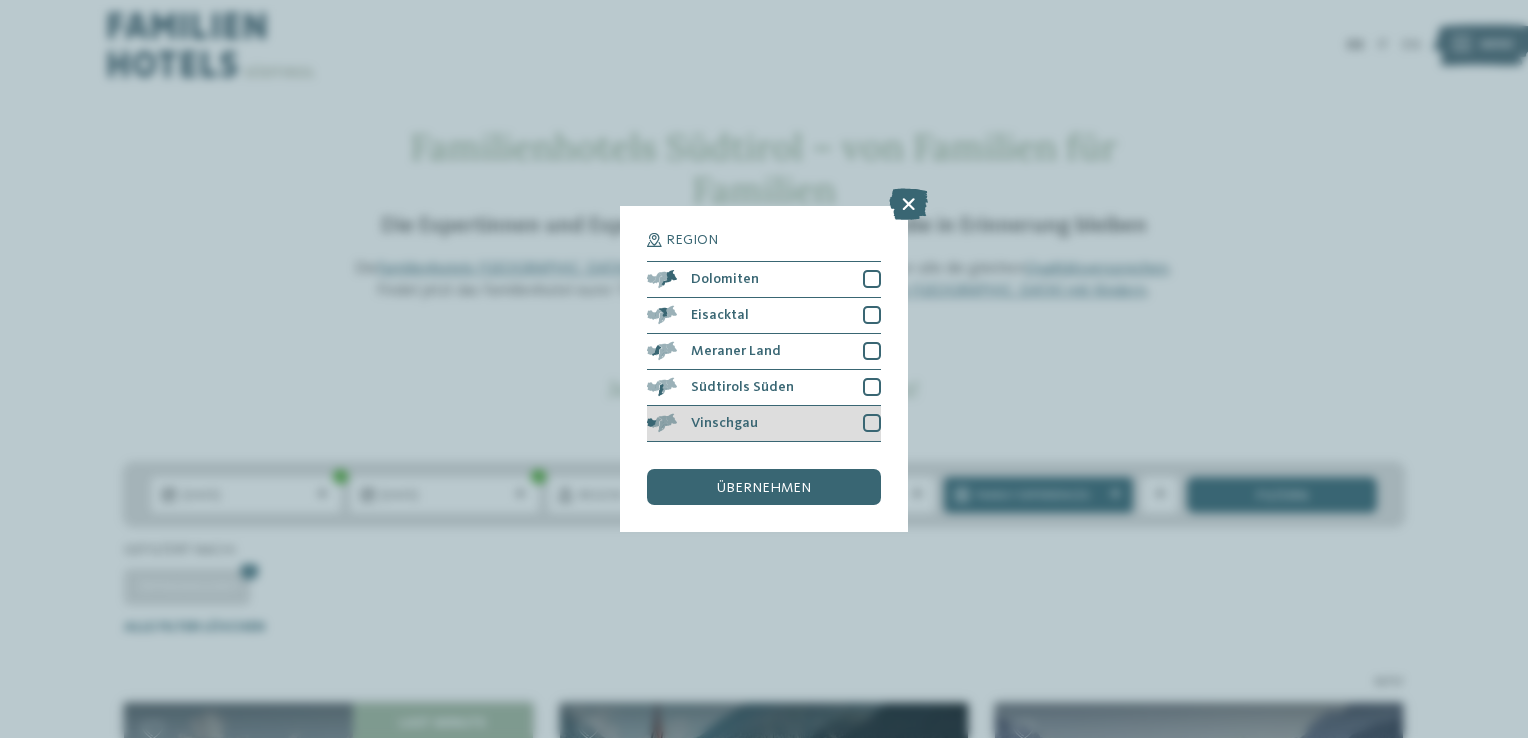 click at bounding box center (677, 423) 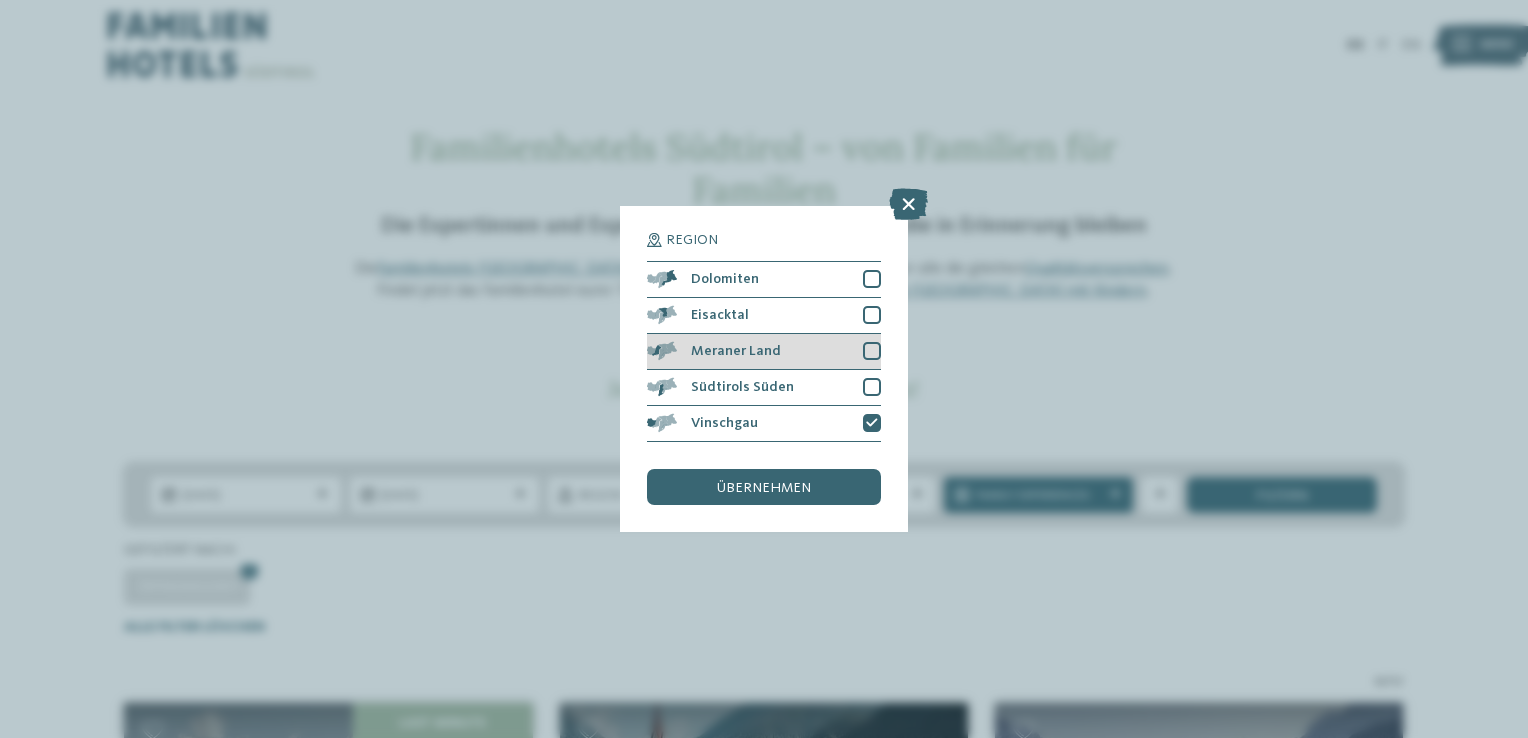 click at bounding box center (677, 351) 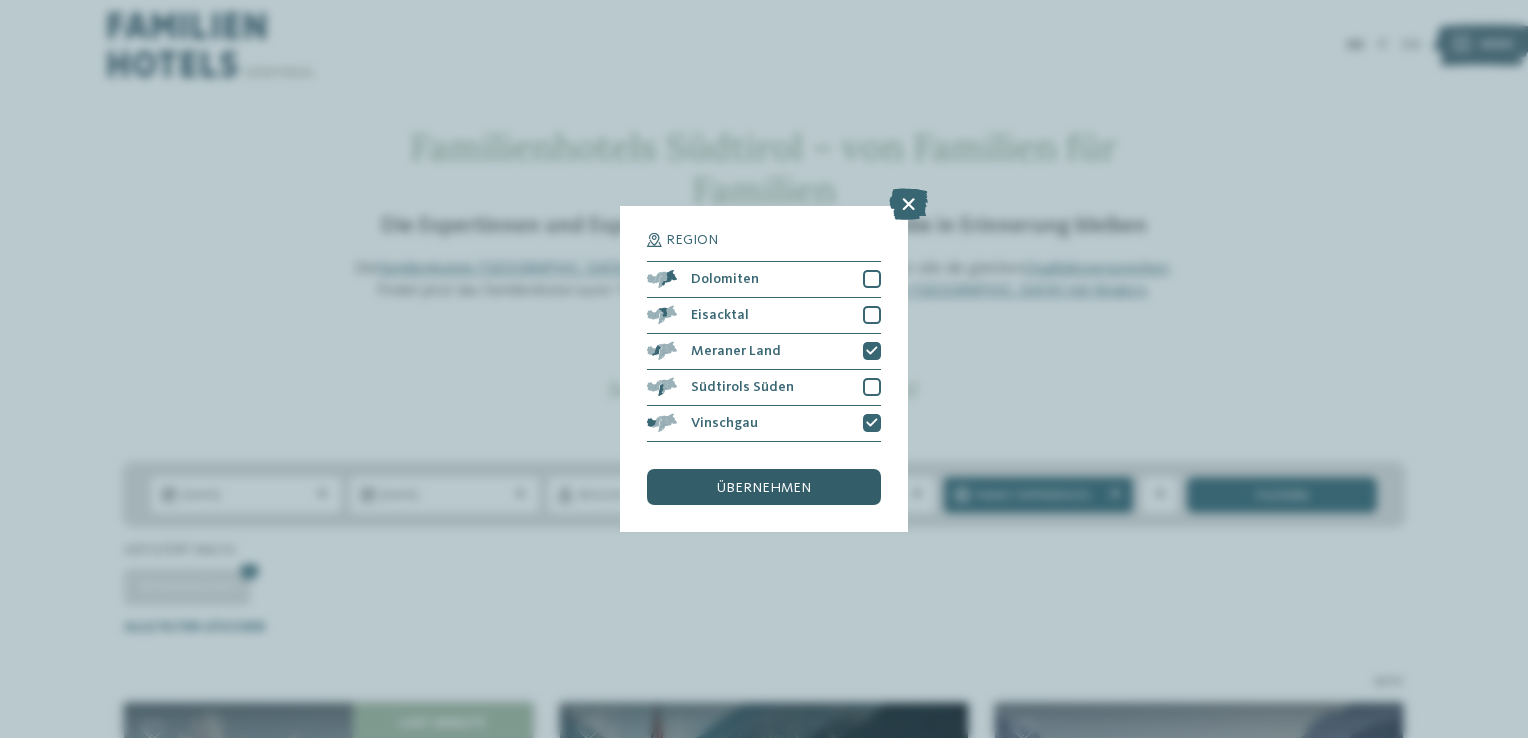 click on "übernehmen" at bounding box center (764, 488) 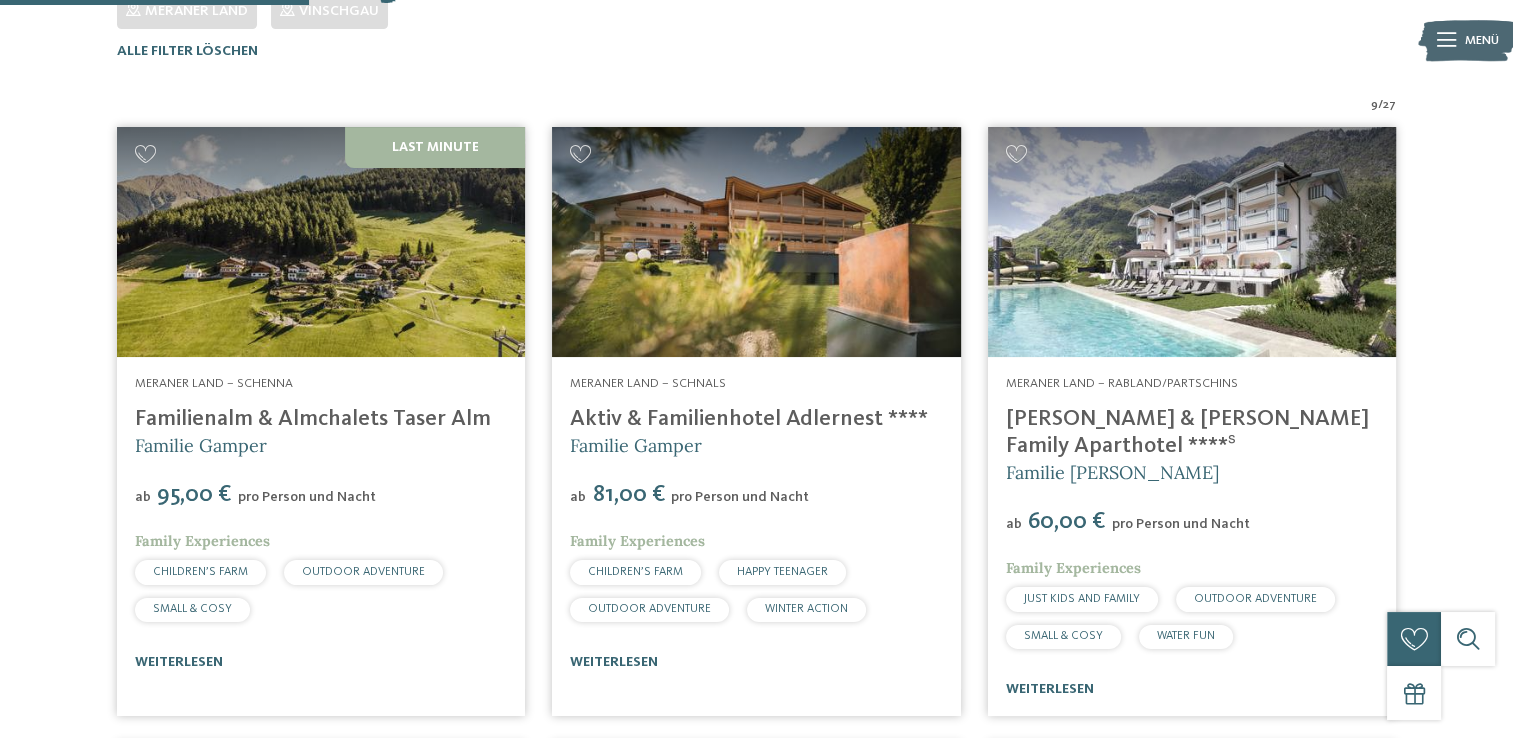 scroll, scrollTop: 579, scrollLeft: 0, axis: vertical 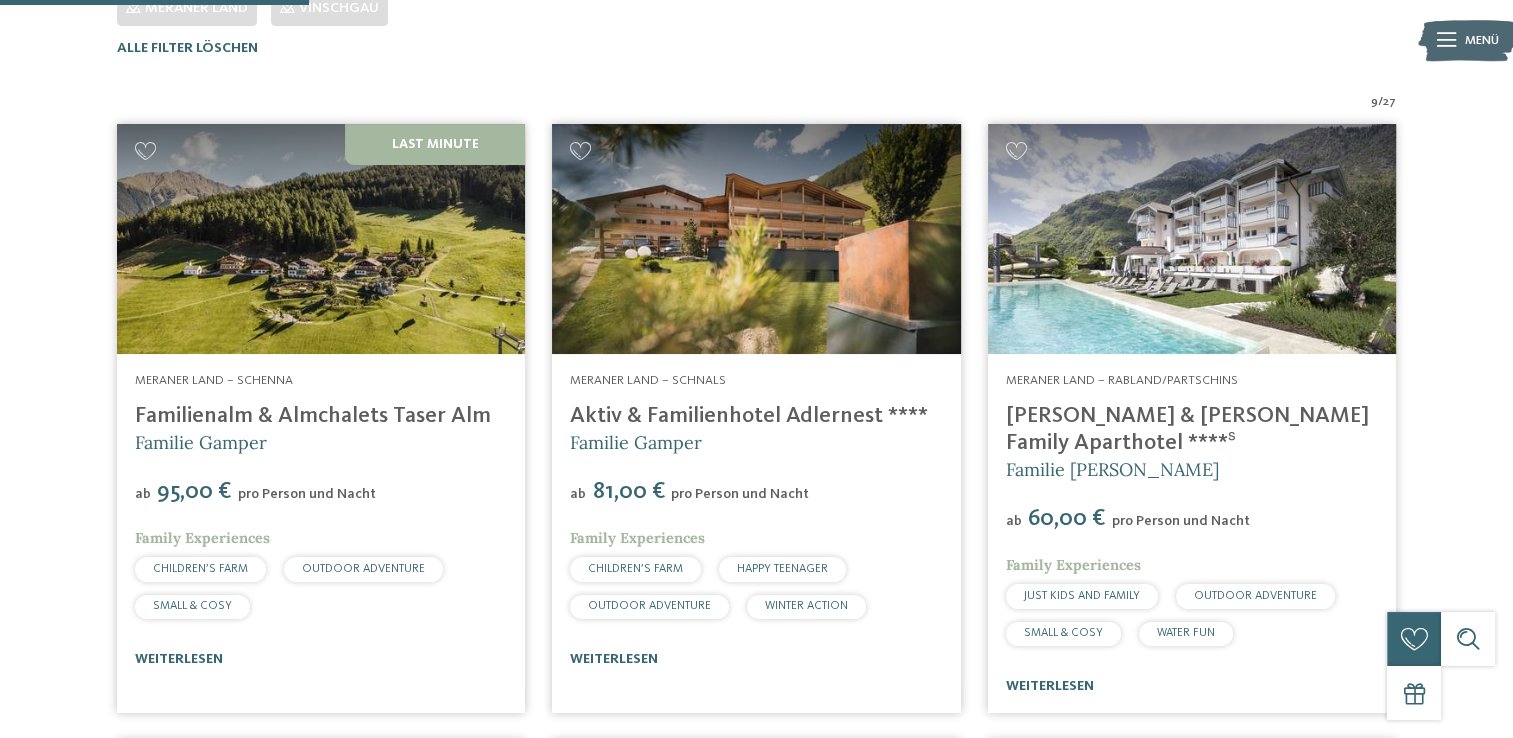 click on "Aktiv & Familienhotel Adlernest ****" at bounding box center (749, 416) 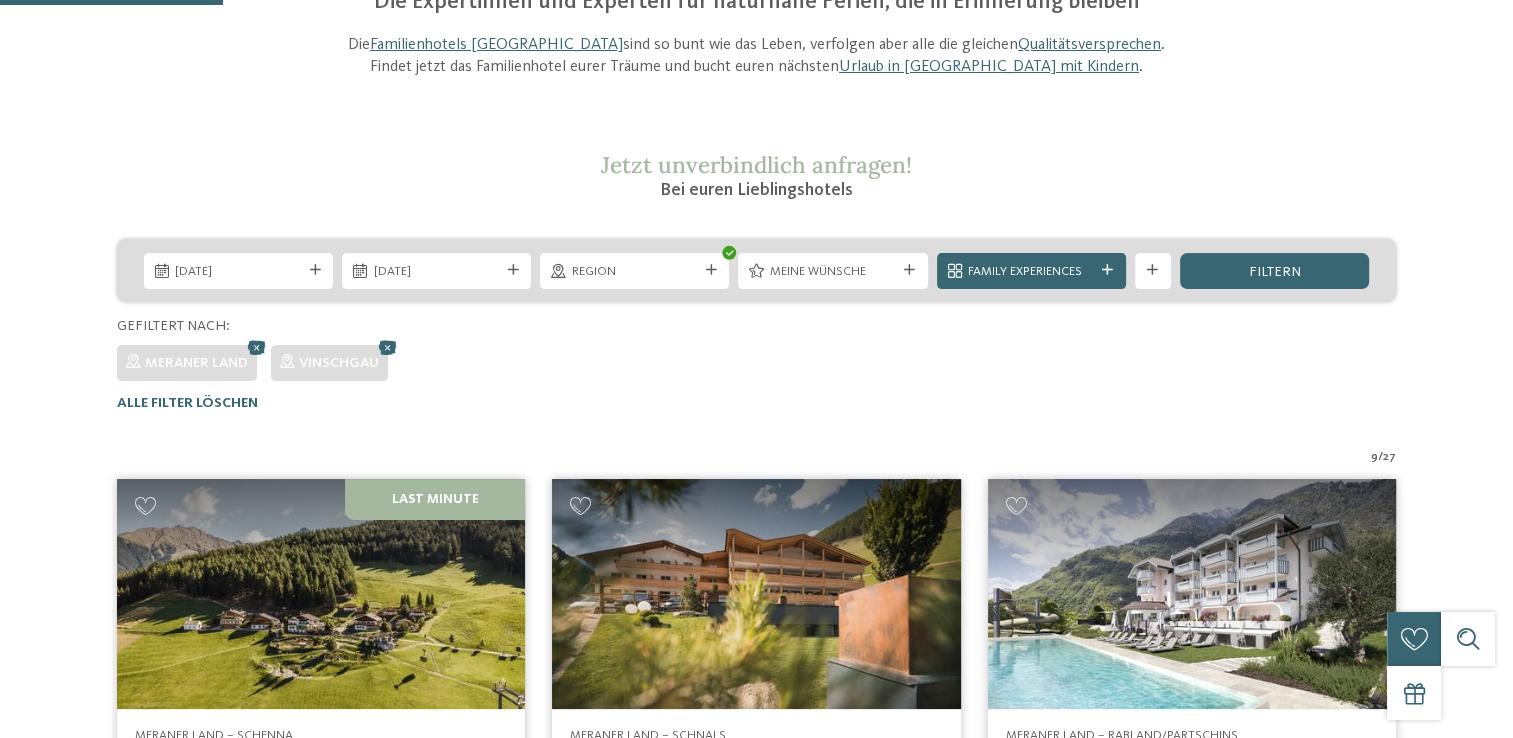 scroll, scrollTop: 679, scrollLeft: 0, axis: vertical 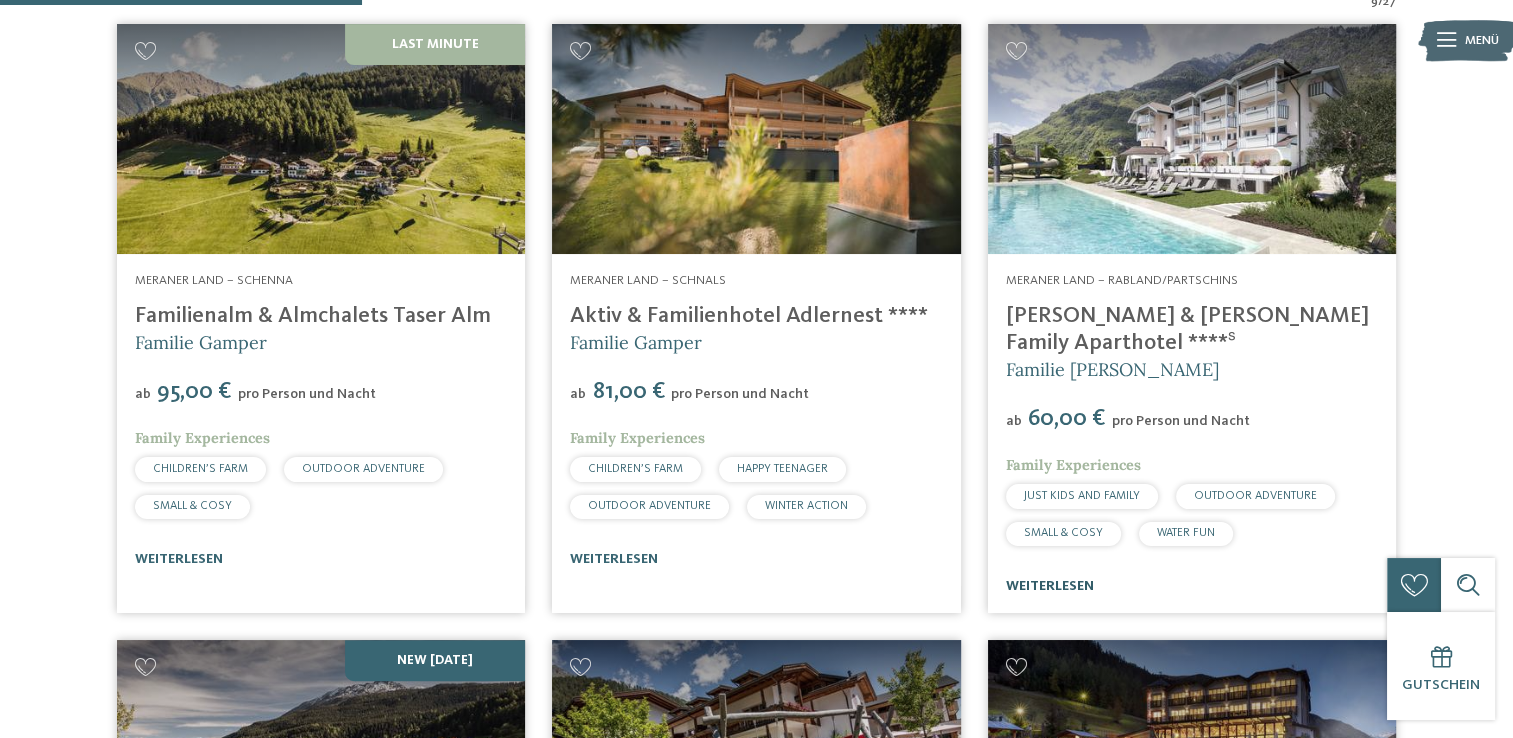 click on "weiterlesen" at bounding box center [1050, 586] 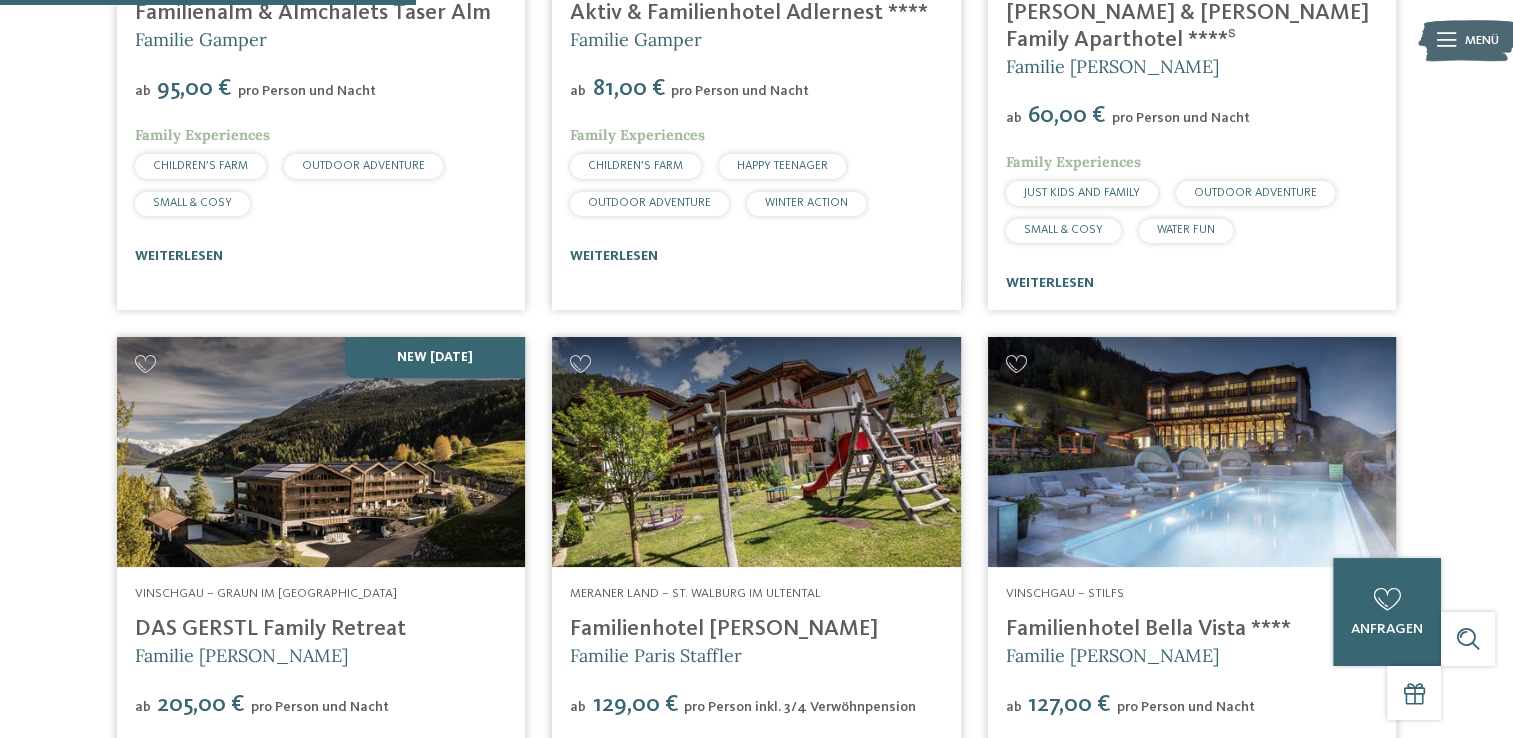scroll, scrollTop: 779, scrollLeft: 0, axis: vertical 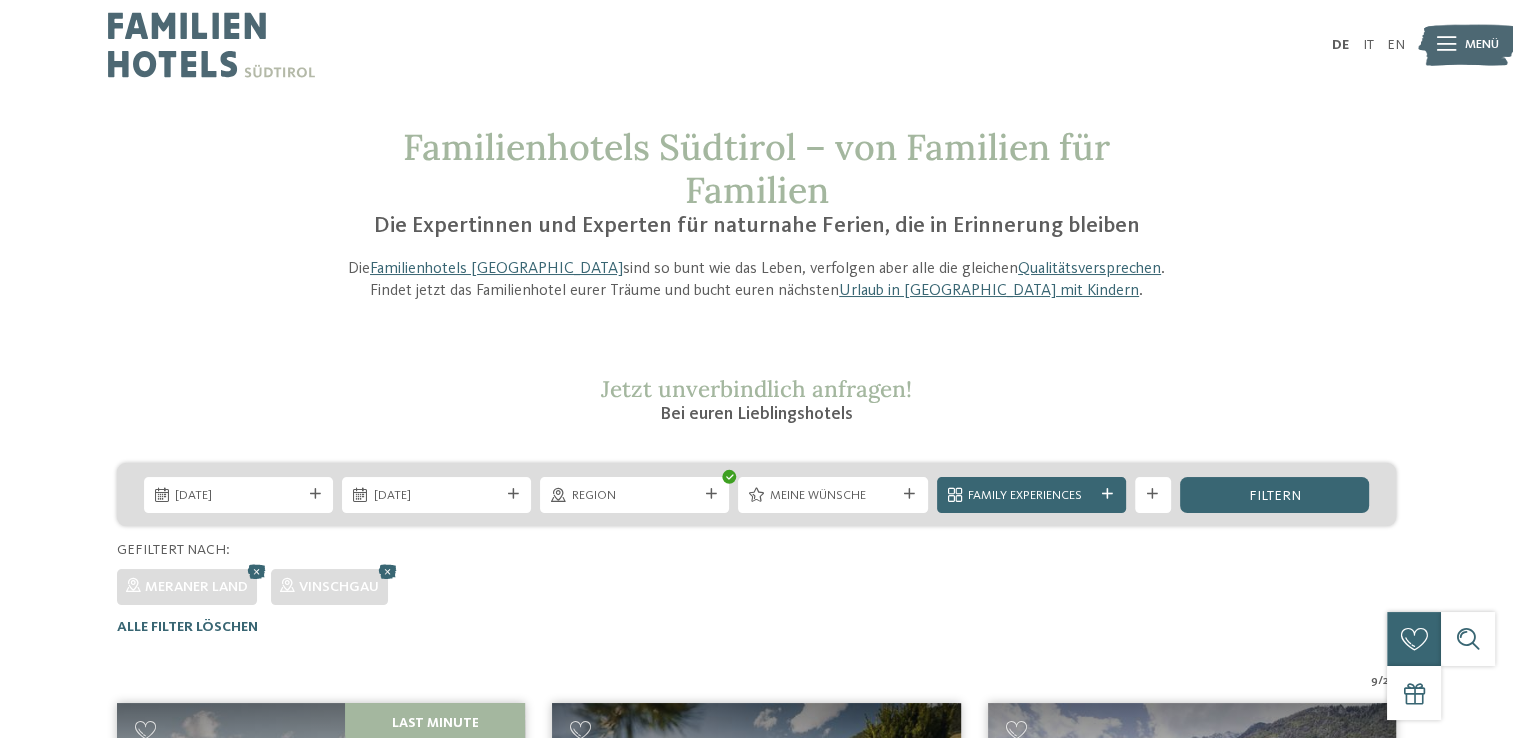 click on "Meine Wünsche" at bounding box center (833, 496) 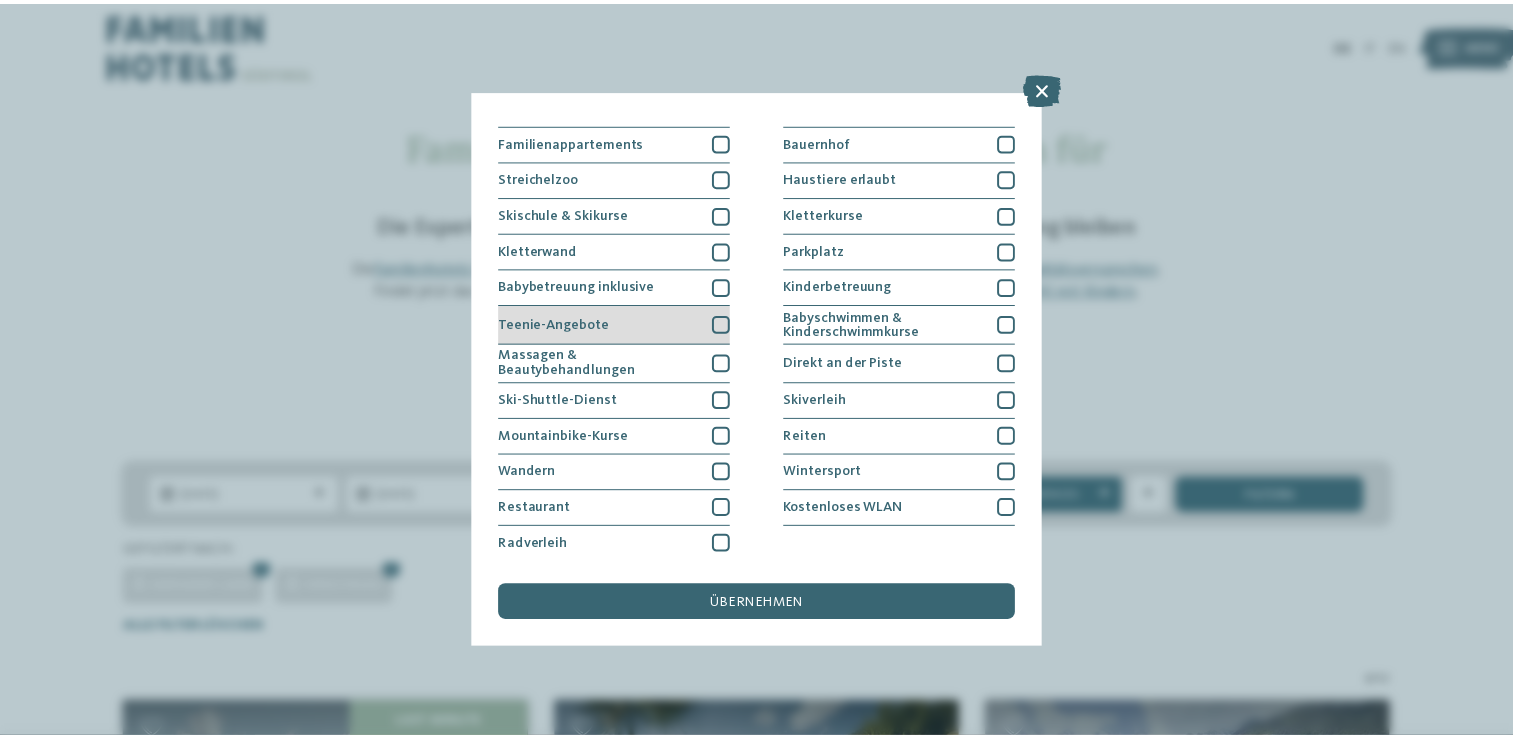scroll, scrollTop: 204, scrollLeft: 0, axis: vertical 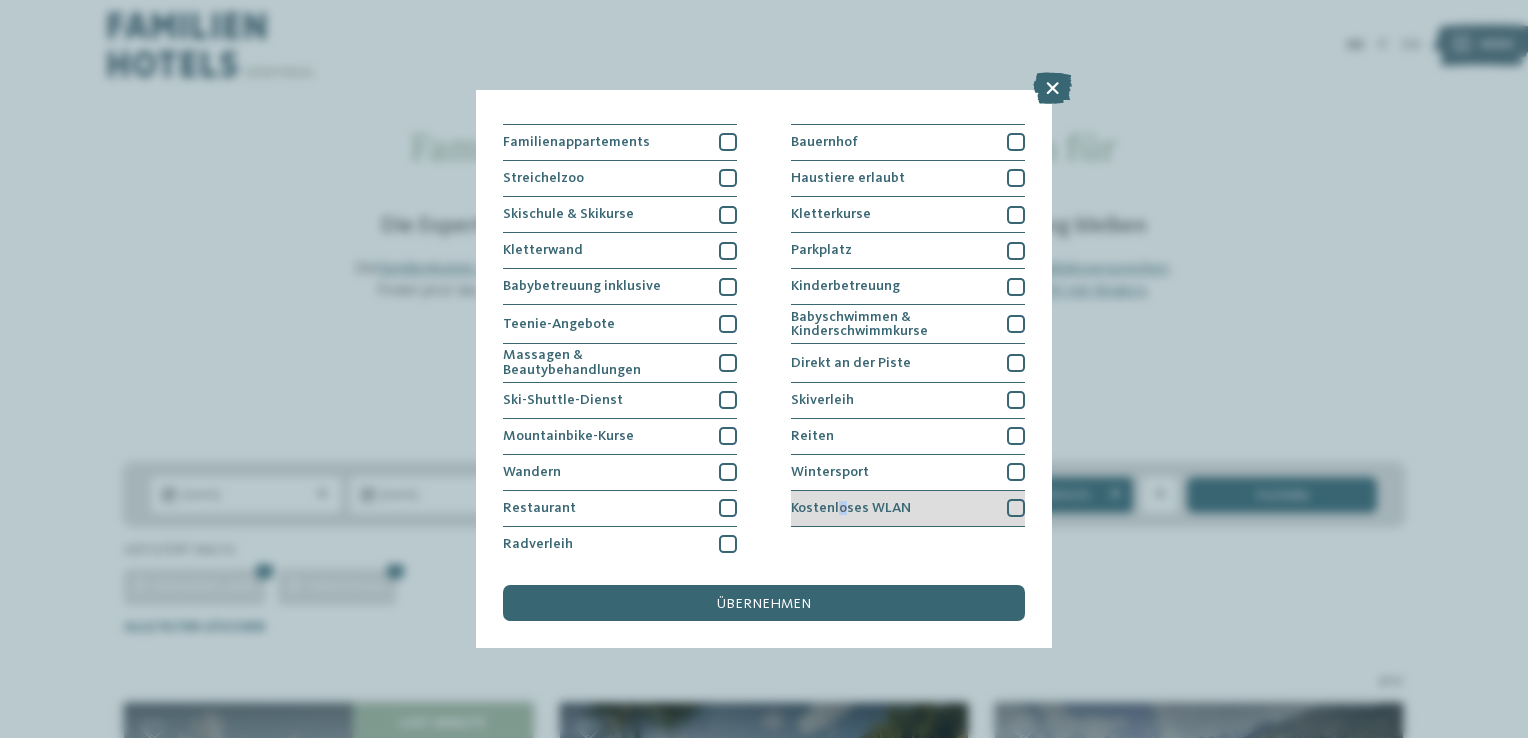 click on "Kostenloses WLAN" at bounding box center (851, 508) 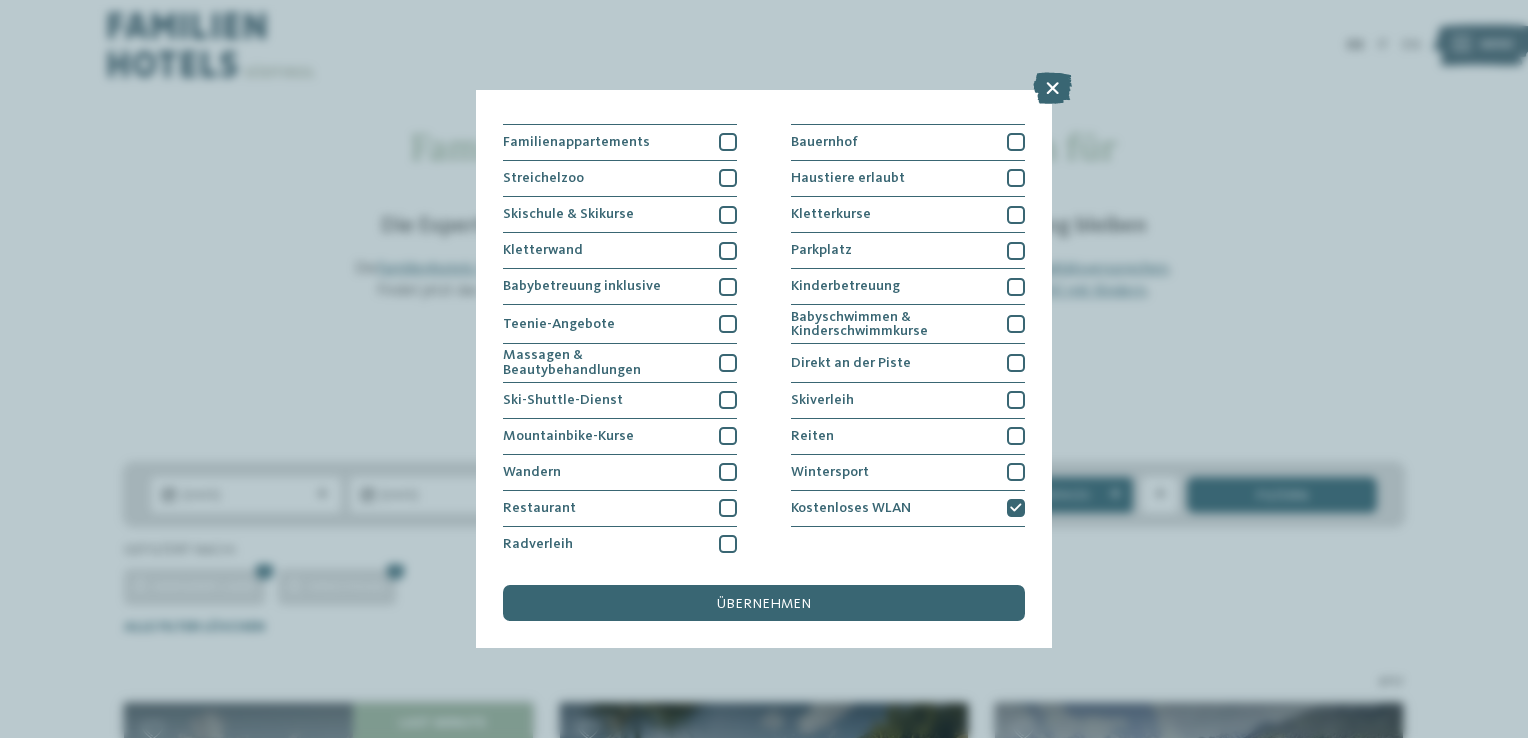 drag, startPoint x: 836, startPoint y: 510, endPoint x: 781, endPoint y: 606, distance: 110.63905 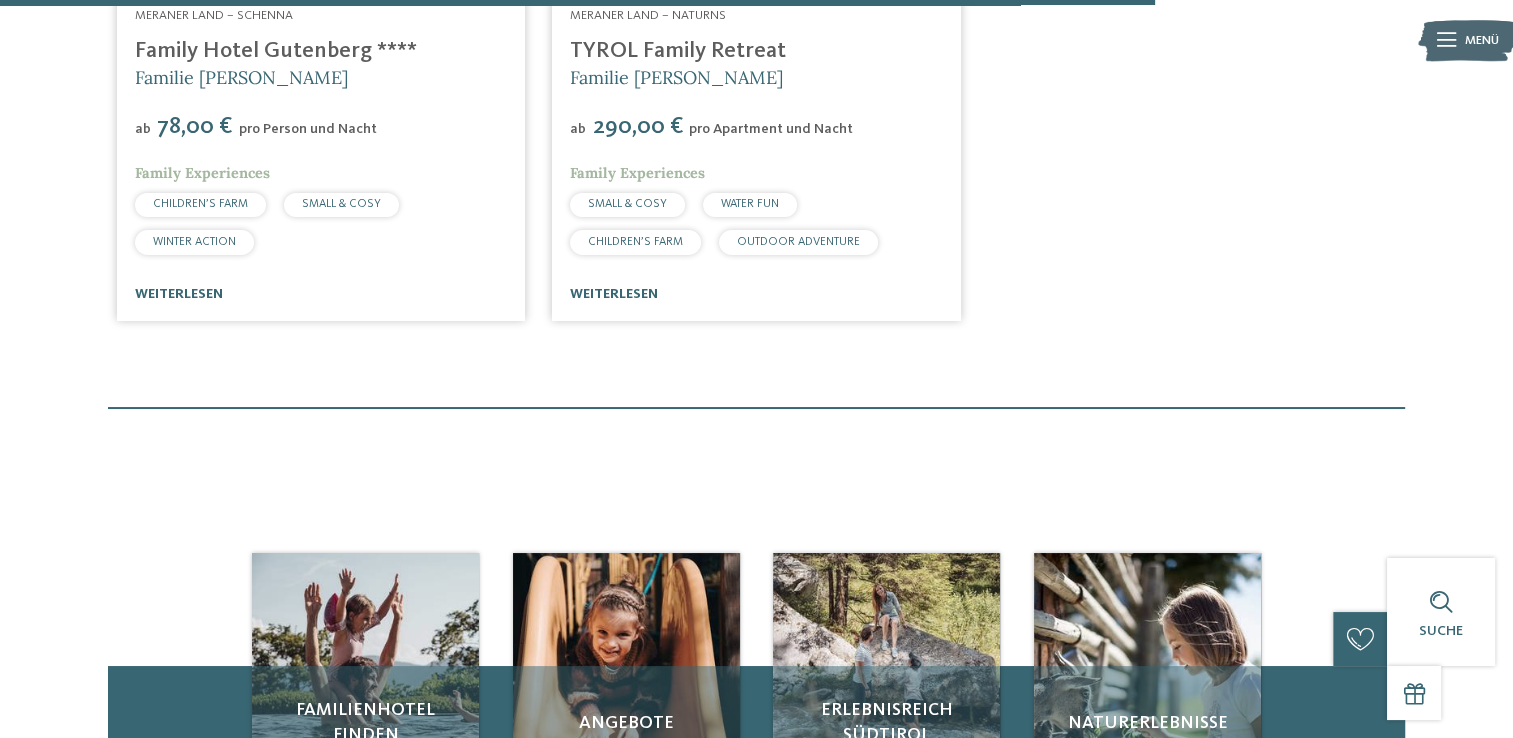 scroll, scrollTop: 2579, scrollLeft: 0, axis: vertical 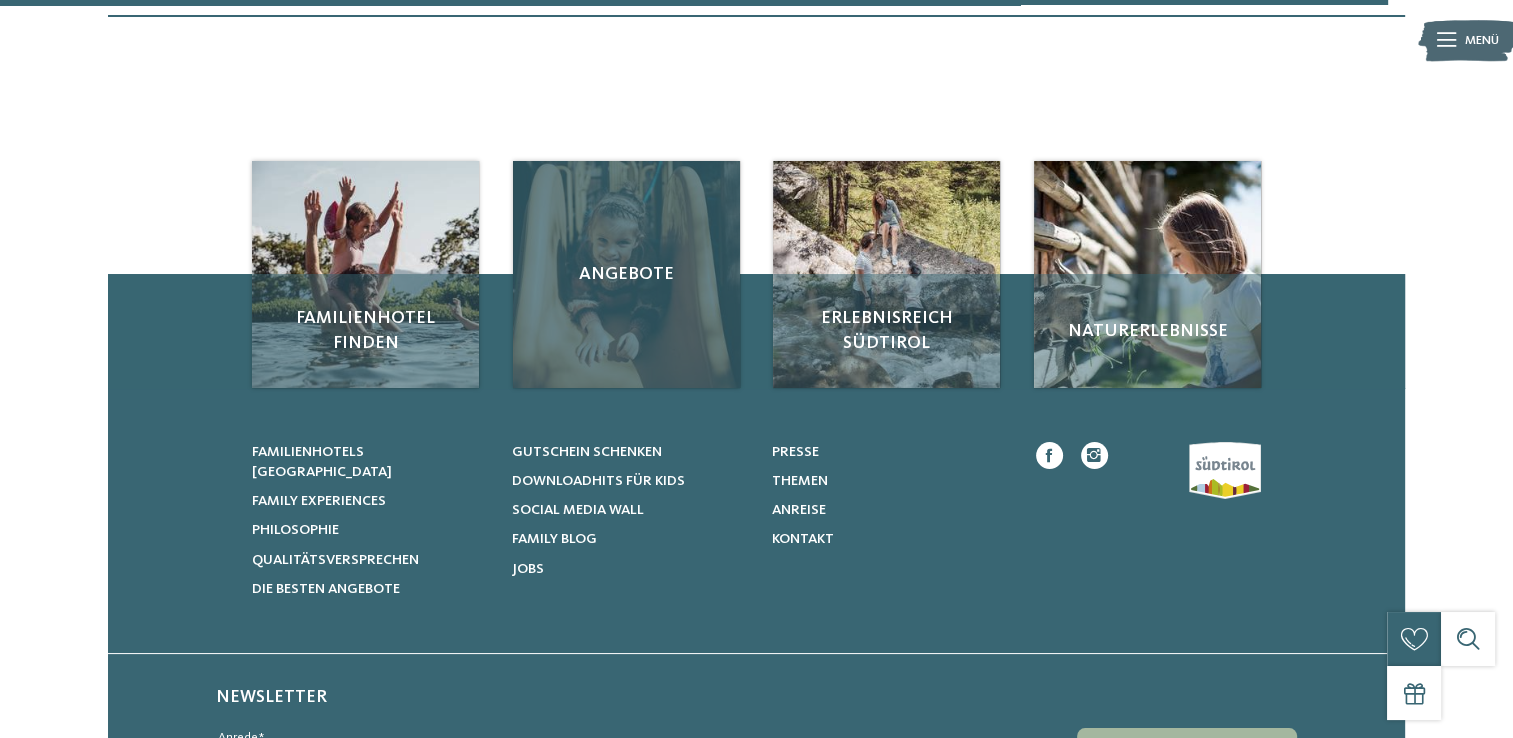 click on "Angebote" at bounding box center (626, 274) 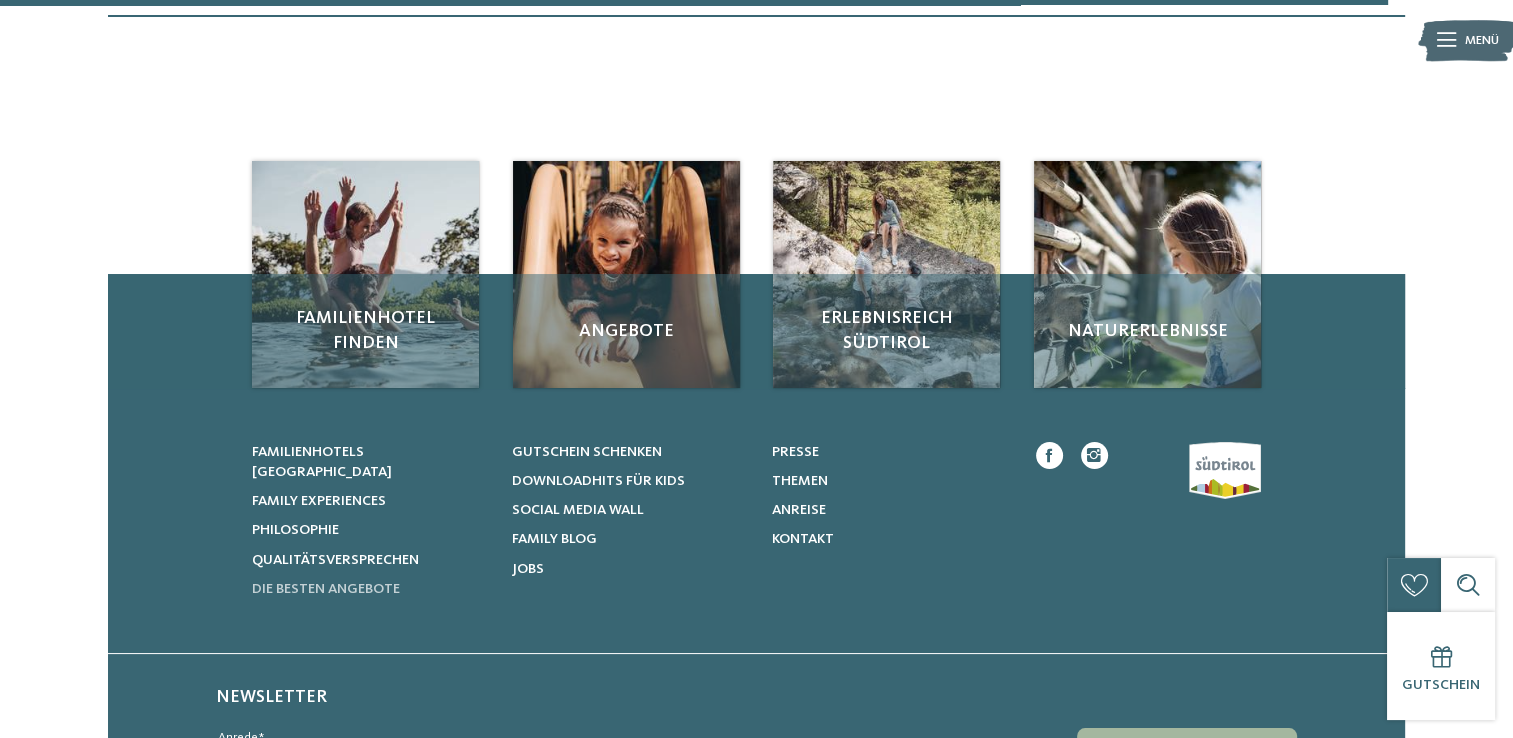 click on "Die besten Angebote" at bounding box center (326, 589) 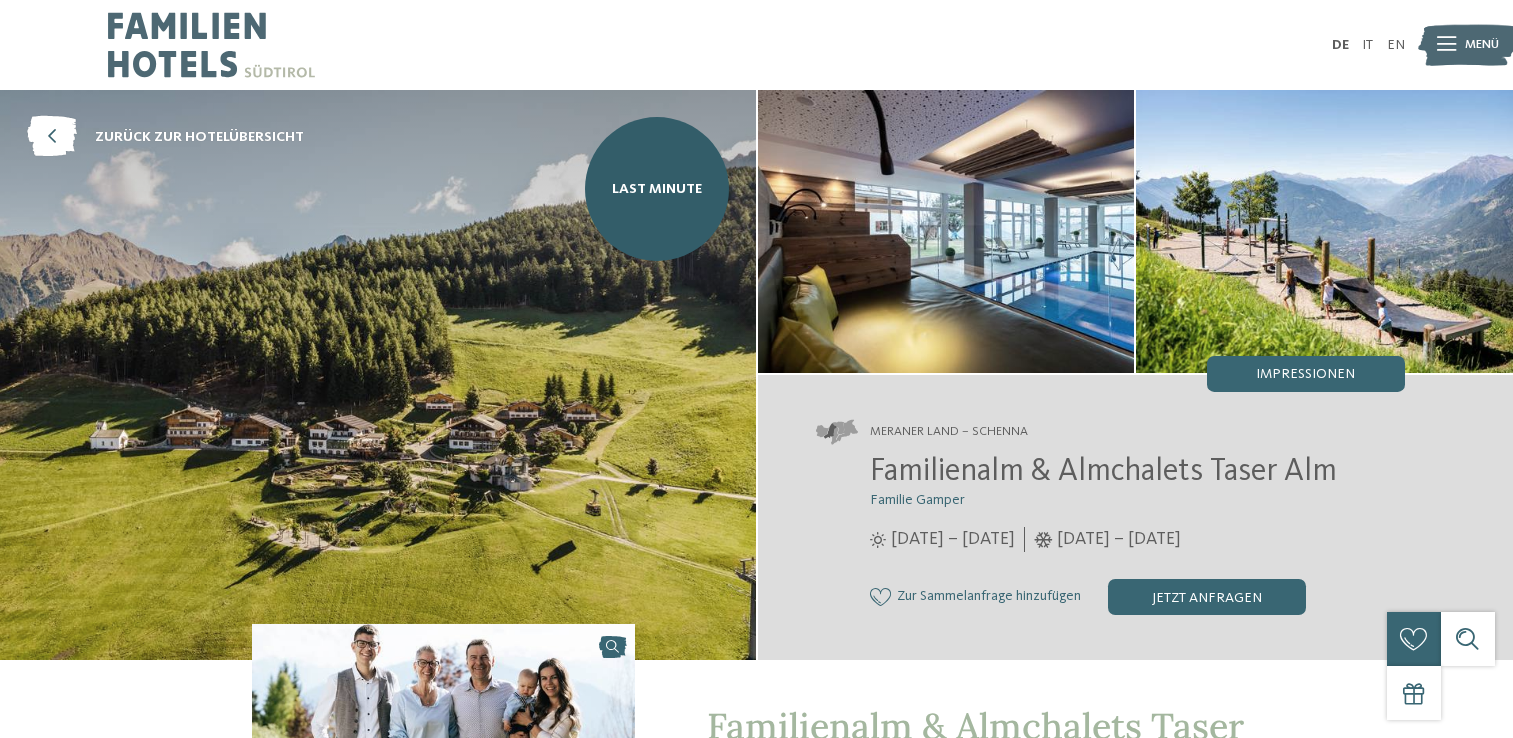 scroll, scrollTop: 0, scrollLeft: 0, axis: both 